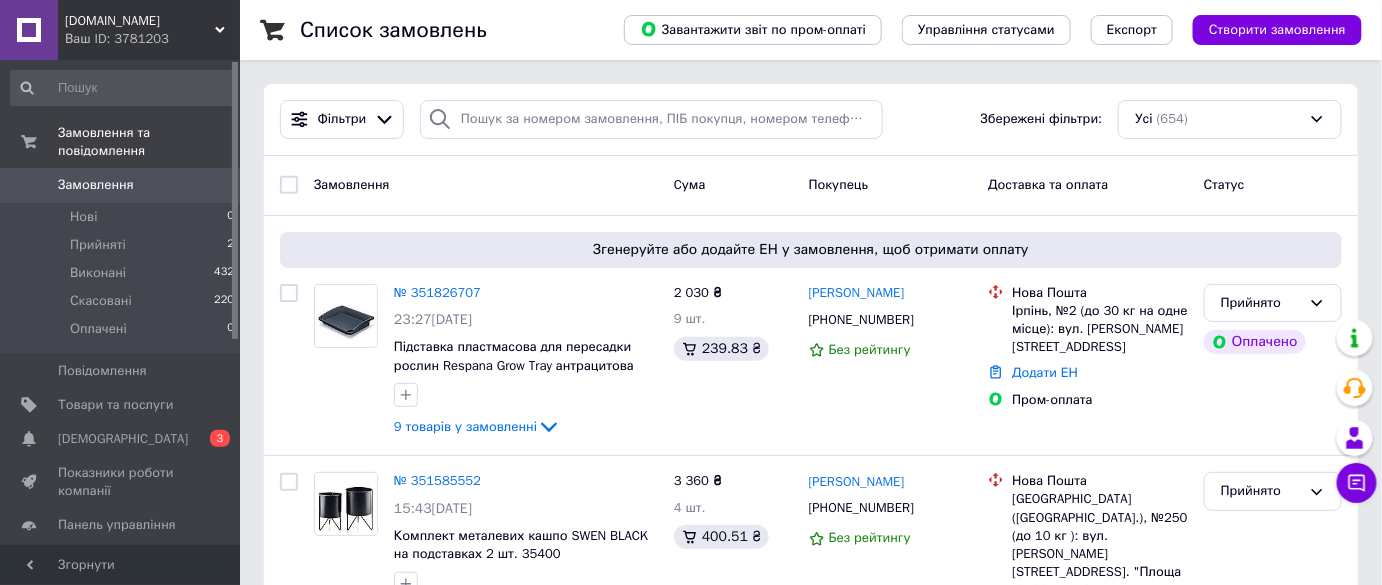 scroll, scrollTop: 0, scrollLeft: 0, axis: both 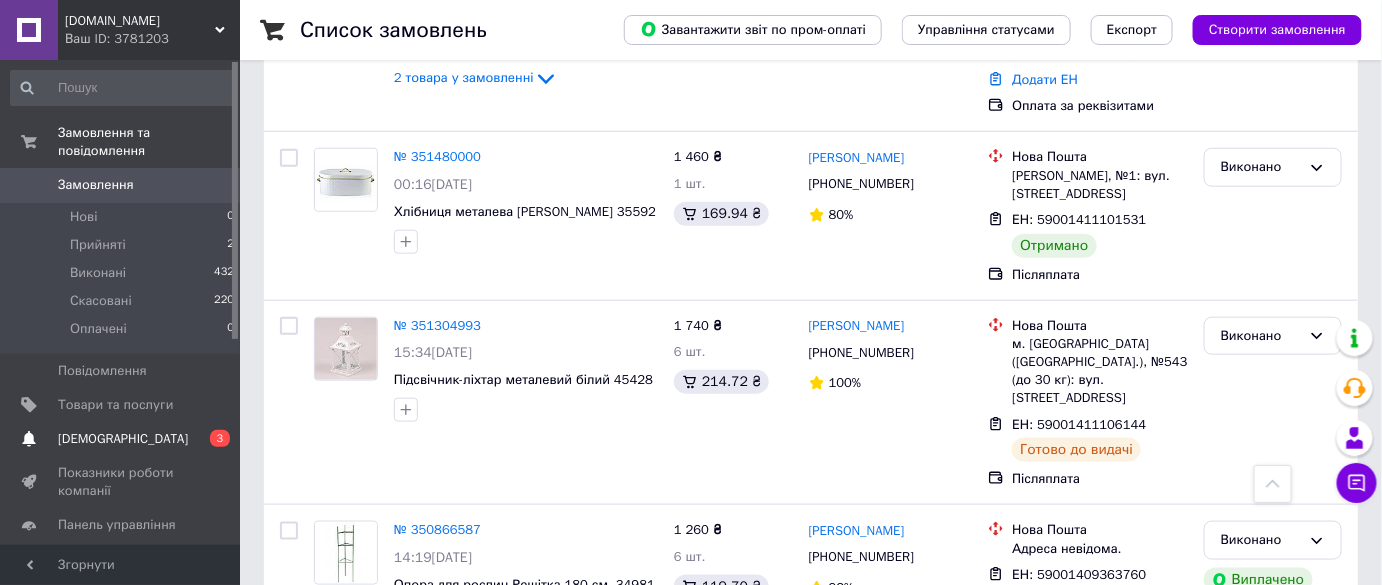 click on "[DEMOGRAPHIC_DATA]" at bounding box center [121, 439] 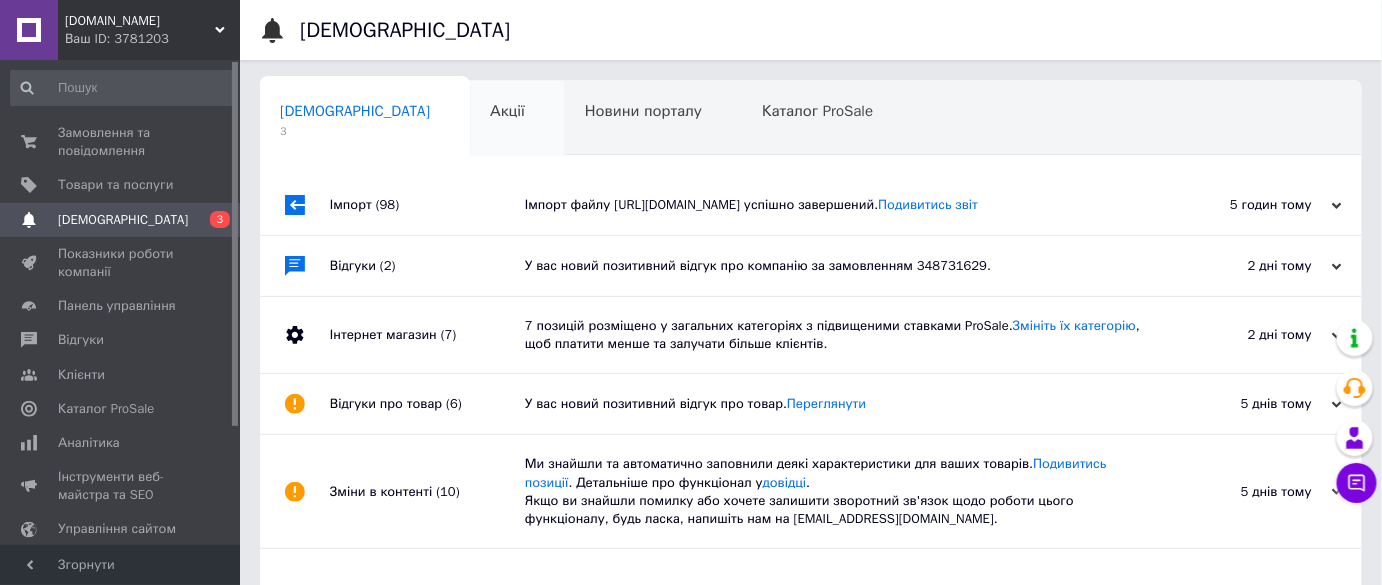 click on "Акції 0" at bounding box center (517, 119) 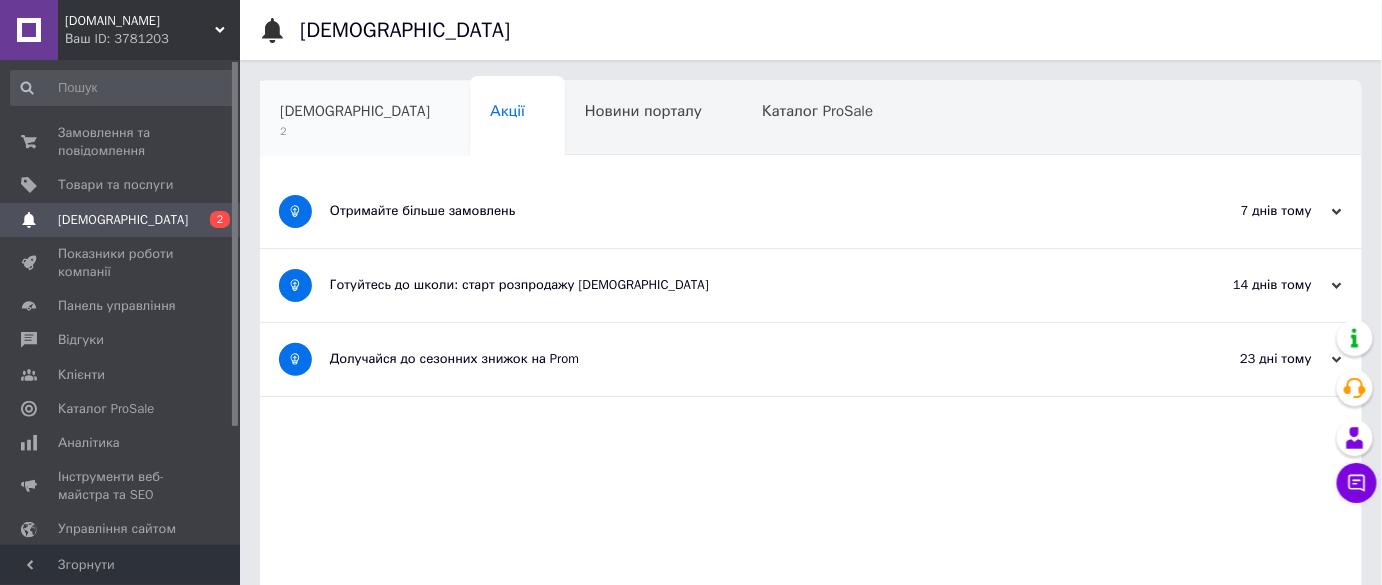 click on "[DEMOGRAPHIC_DATA]" at bounding box center (355, 111) 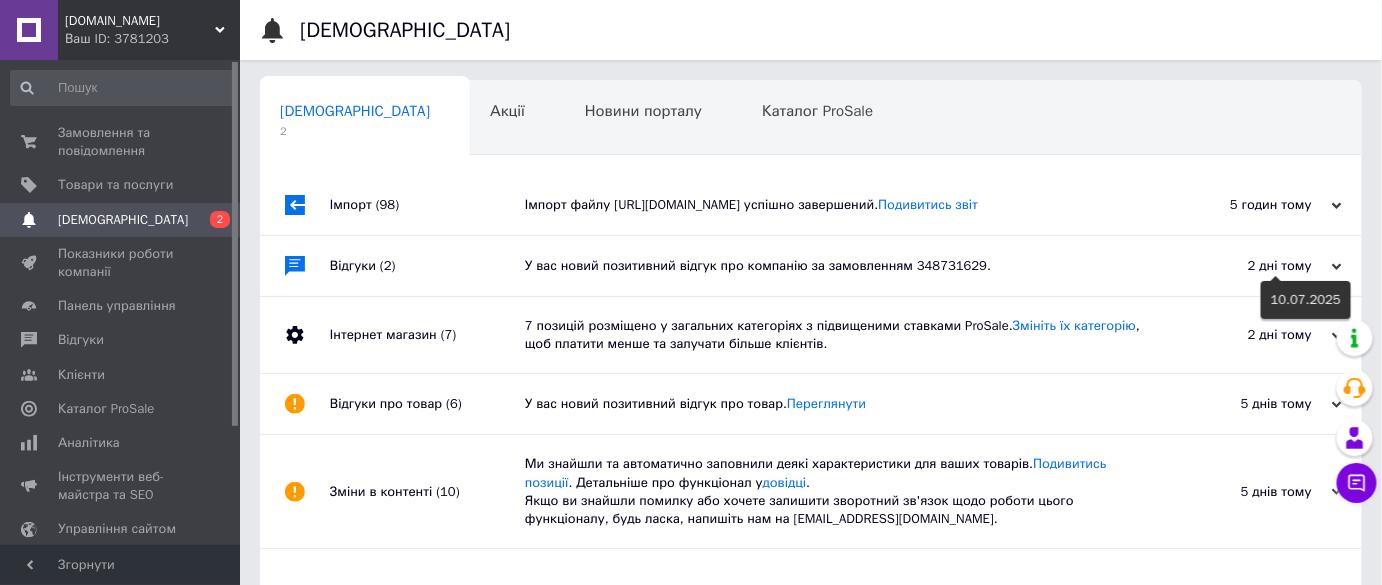 click on "5 годин тому" at bounding box center [1242, 205] 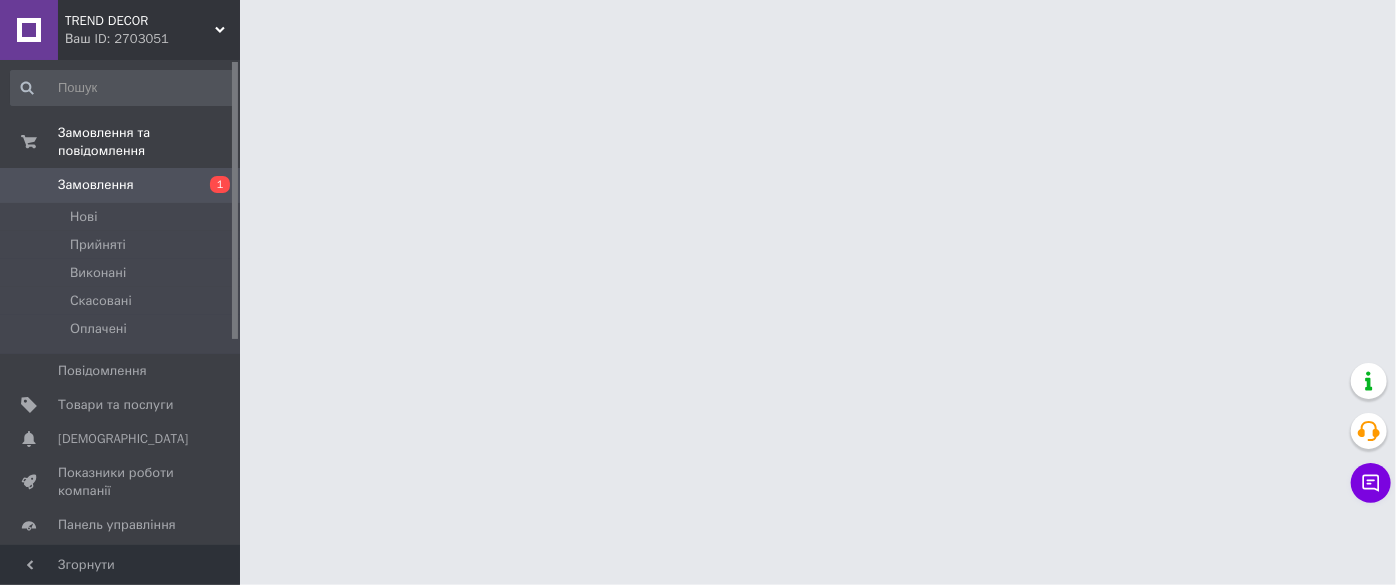 scroll, scrollTop: 0, scrollLeft: 0, axis: both 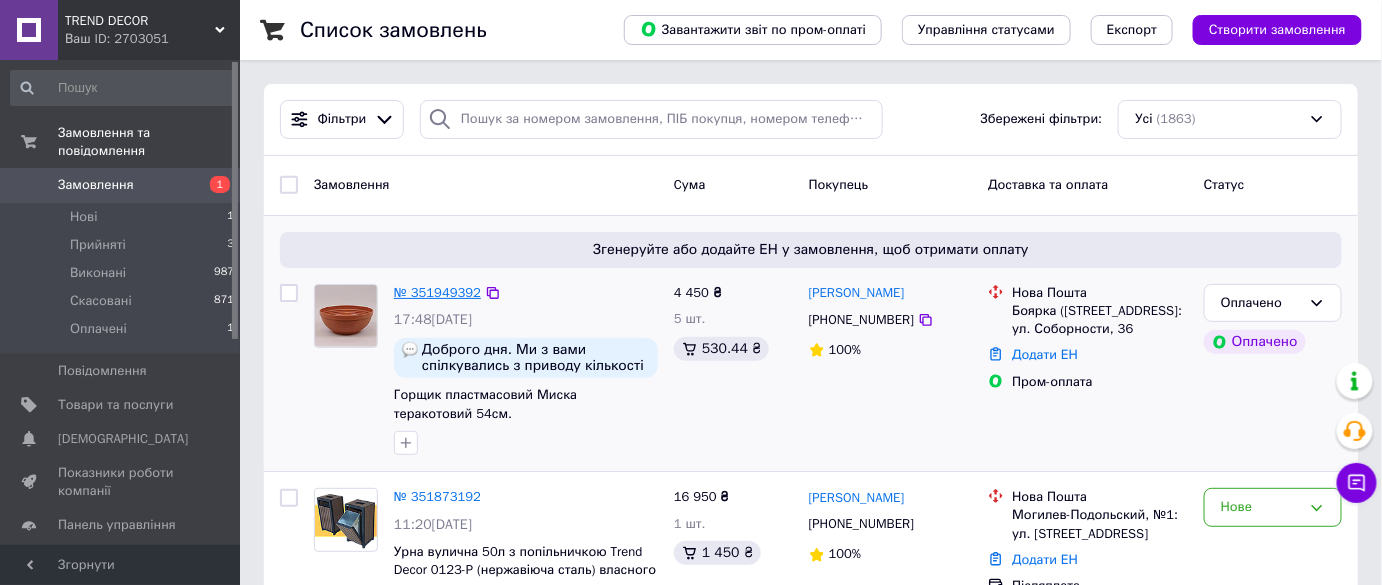 click on "№ 351949392" at bounding box center (437, 292) 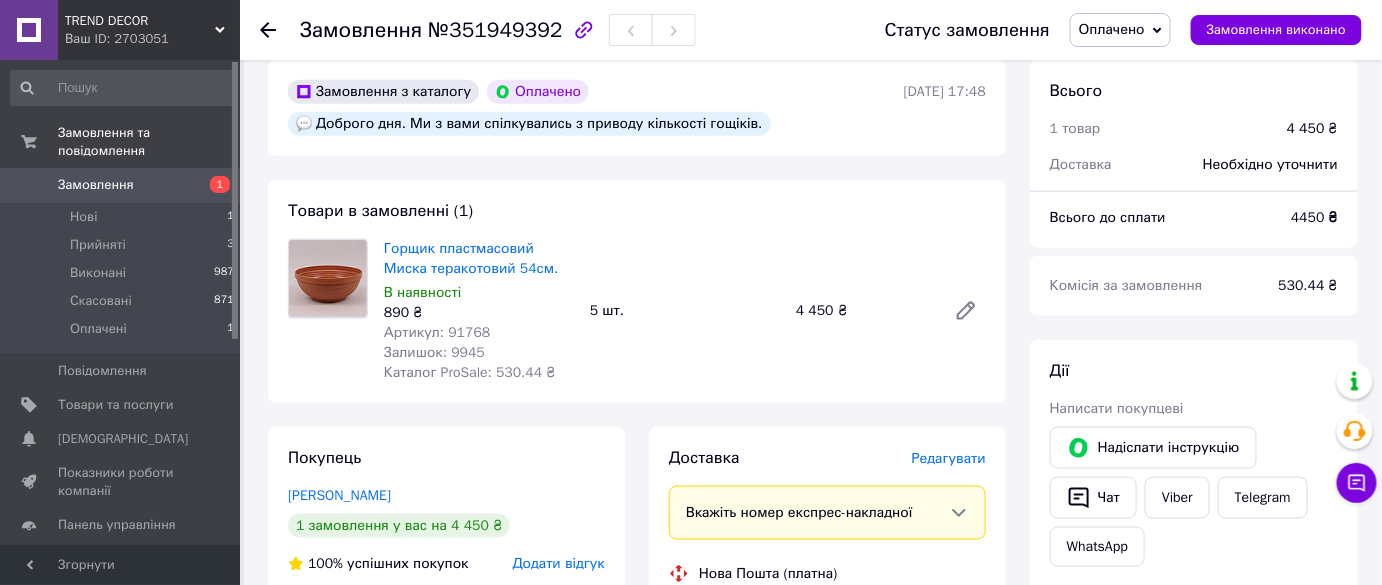 scroll, scrollTop: 629, scrollLeft: 0, axis: vertical 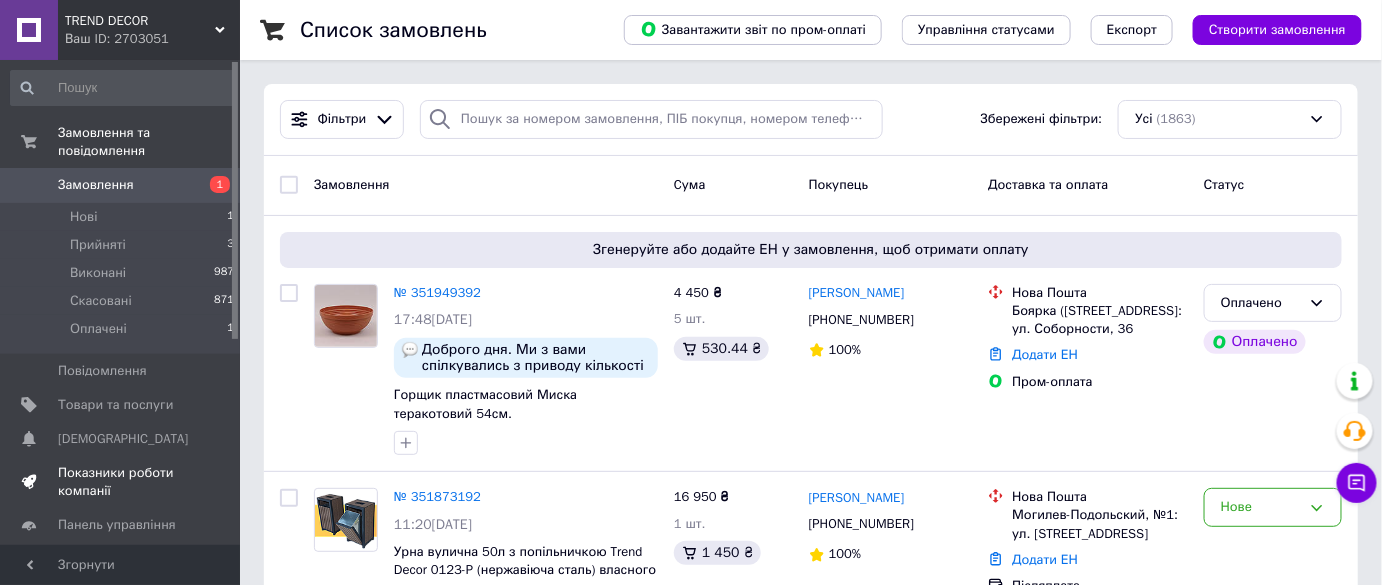 click on "Показники роботи компанії" at bounding box center [121, 482] 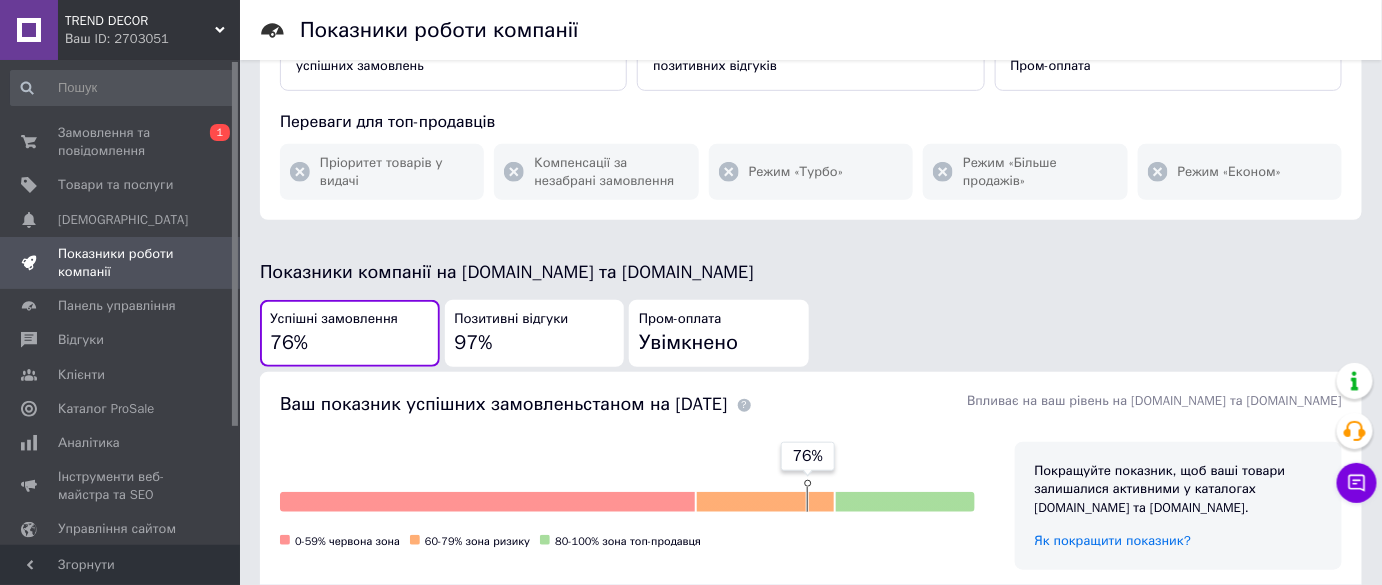 scroll, scrollTop: 345, scrollLeft: 0, axis: vertical 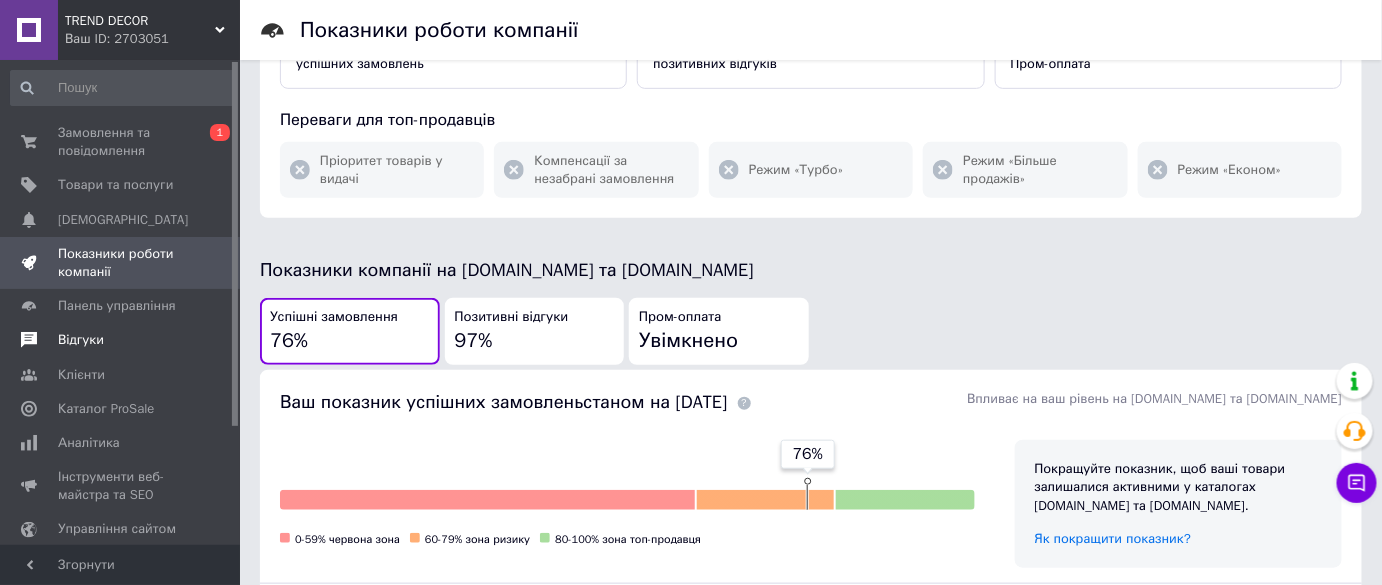 click on "Відгуки" at bounding box center (81, 340) 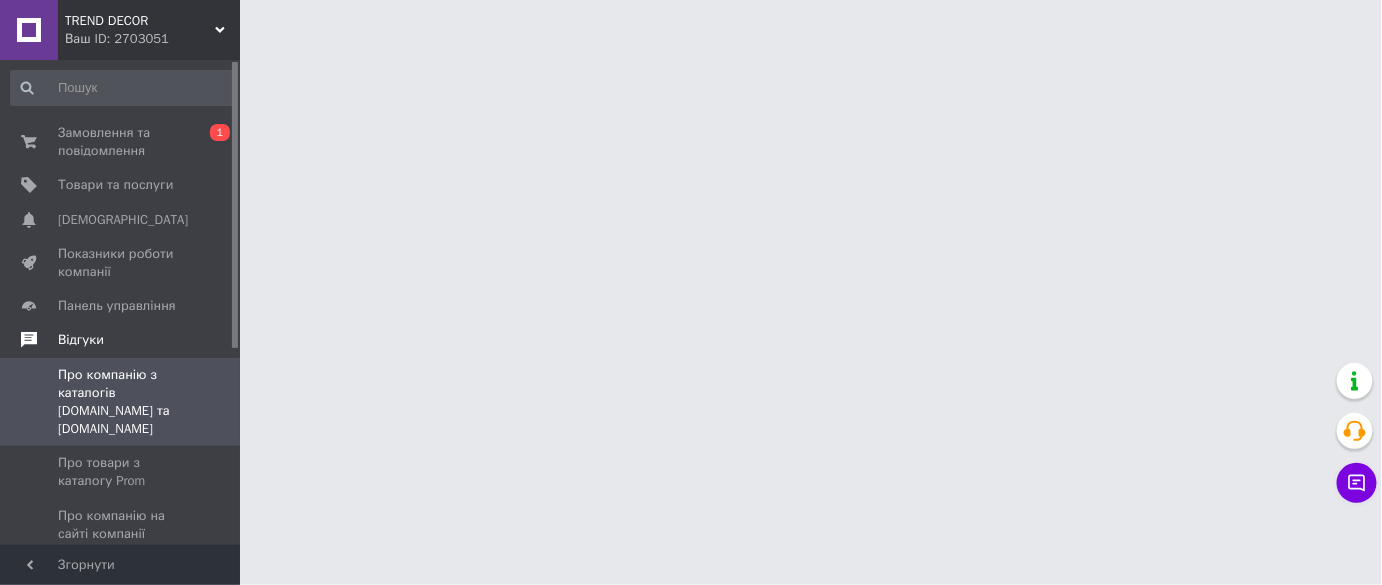 scroll, scrollTop: 0, scrollLeft: 0, axis: both 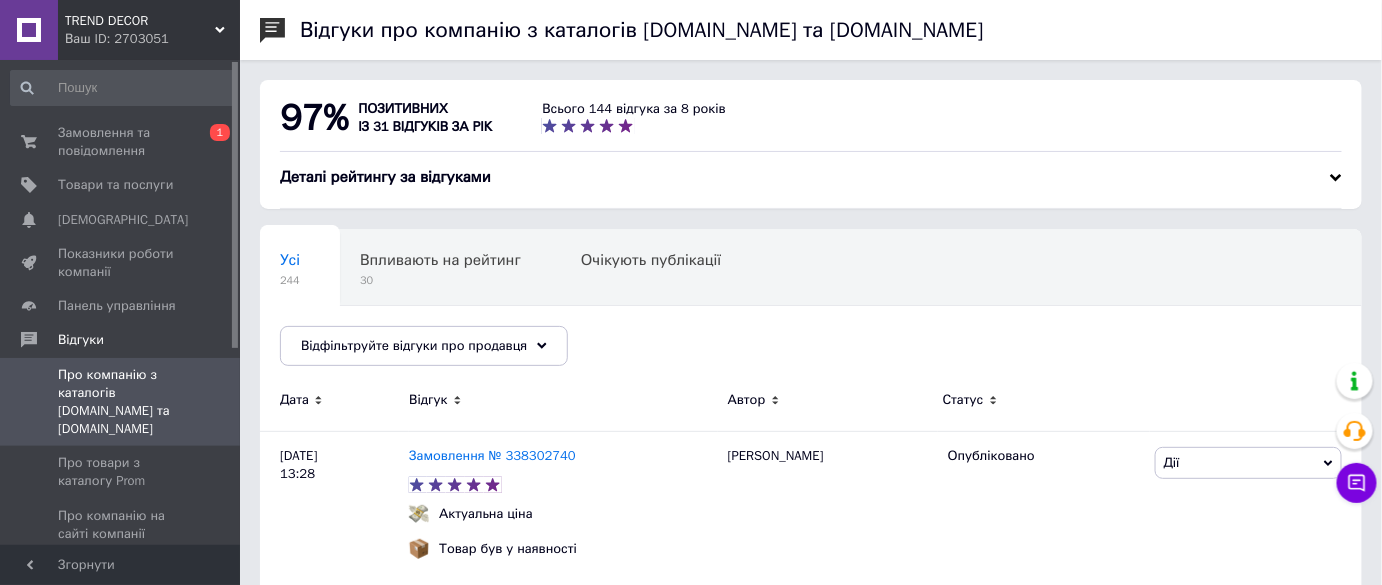 click on "Ваш ID: 2703051" at bounding box center (152, 39) 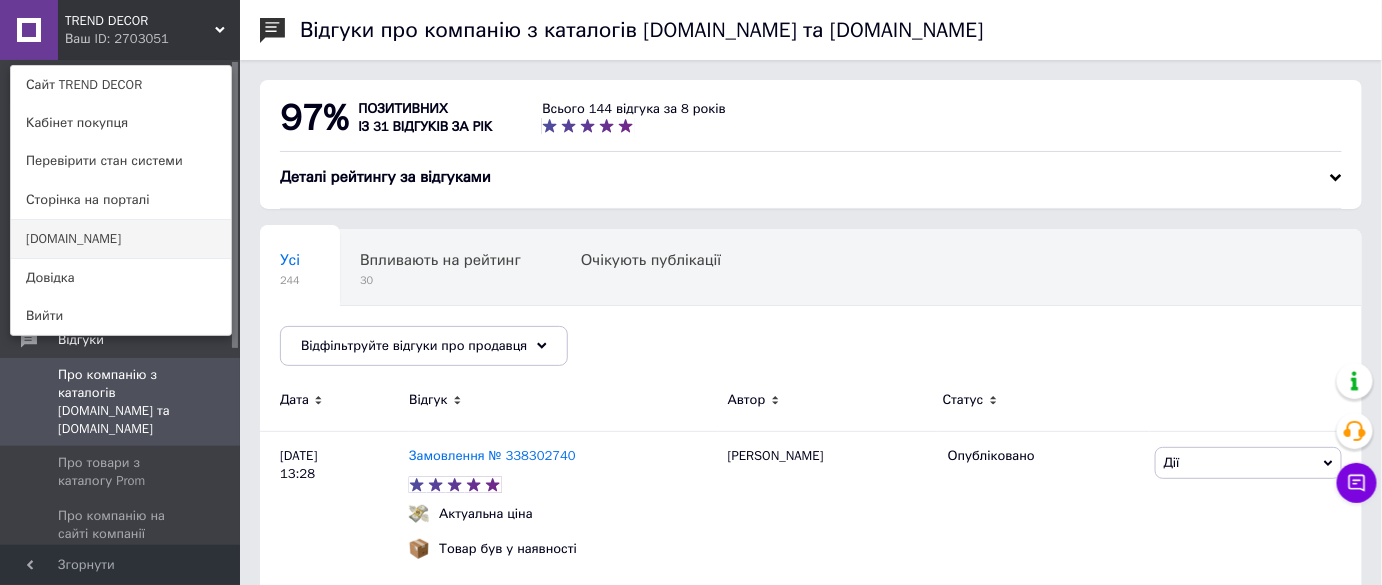 click on "[DOMAIN_NAME]" at bounding box center (121, 239) 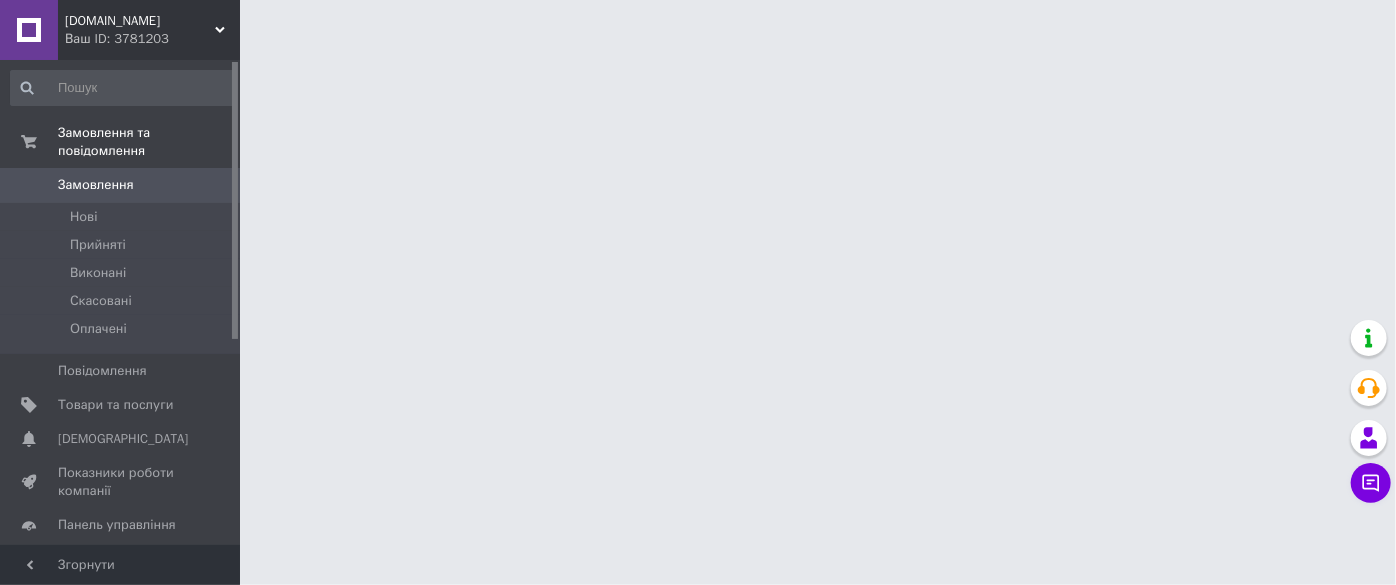 scroll, scrollTop: 0, scrollLeft: 0, axis: both 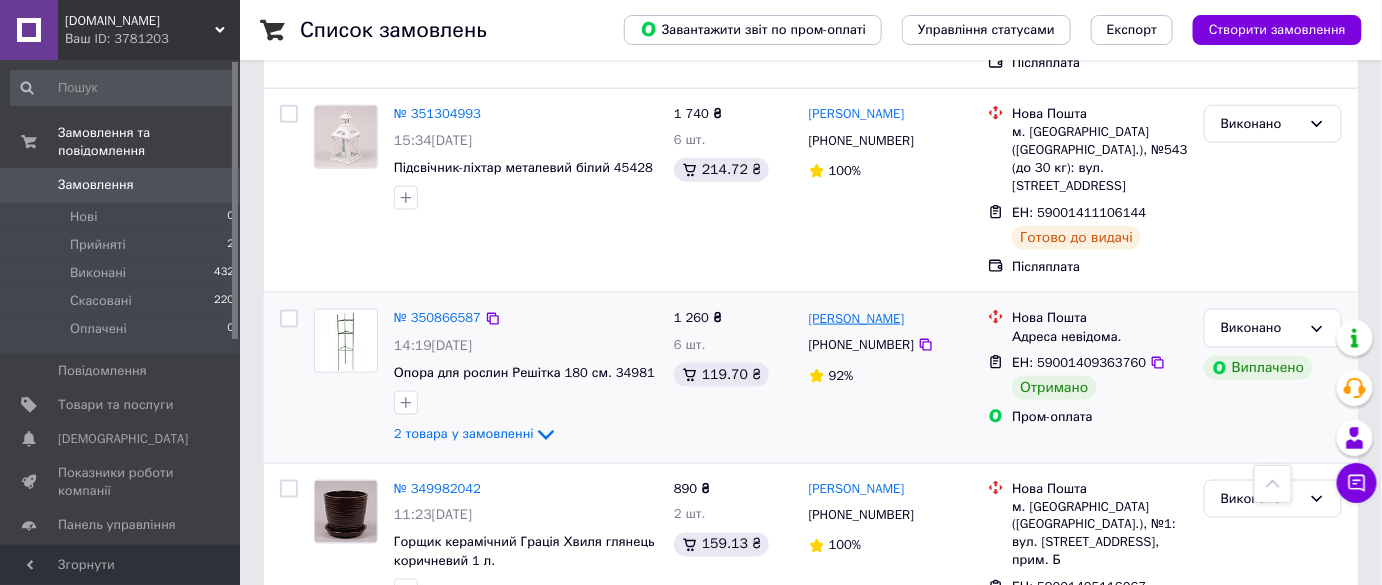 click on "Олена Гайдук" at bounding box center [857, 319] 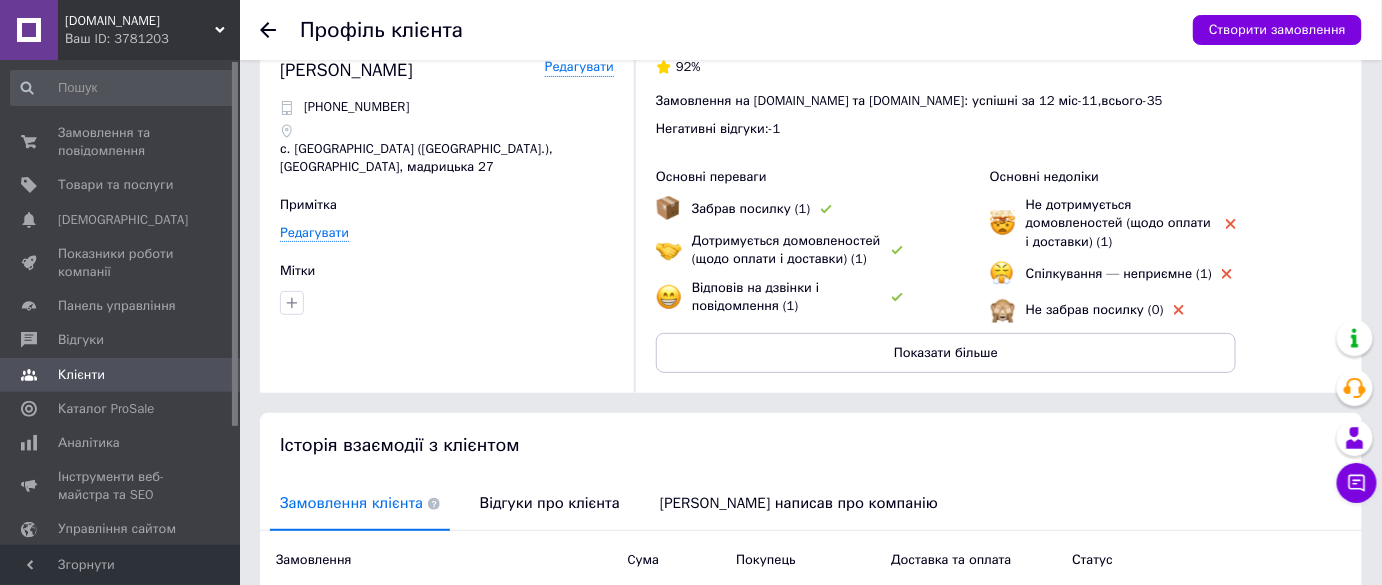 scroll, scrollTop: 45, scrollLeft: 0, axis: vertical 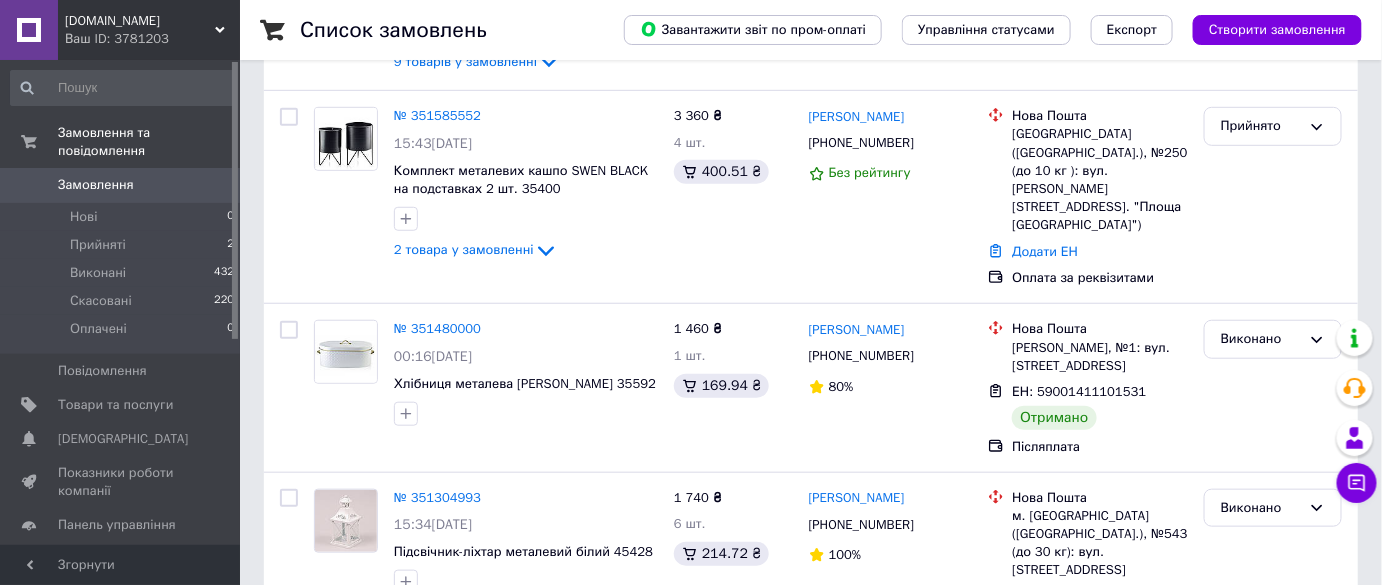 click on "Відгуки" at bounding box center (121, 560) 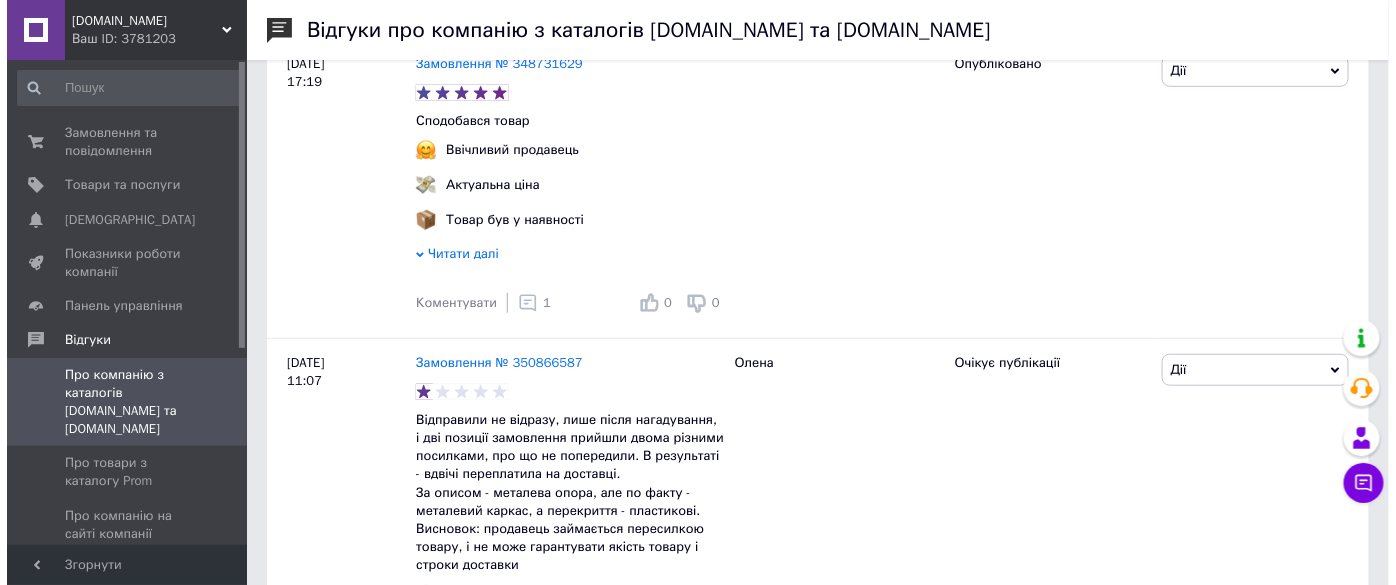 scroll, scrollTop: 477, scrollLeft: 0, axis: vertical 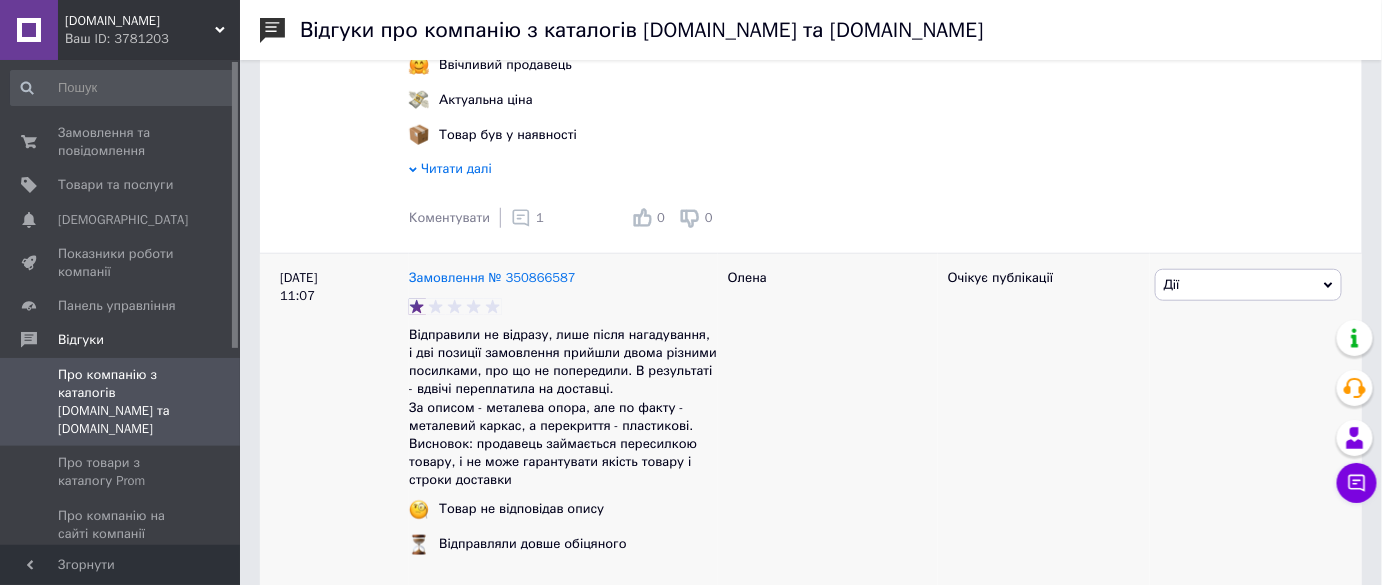 click on "Дії" at bounding box center (1248, 285) 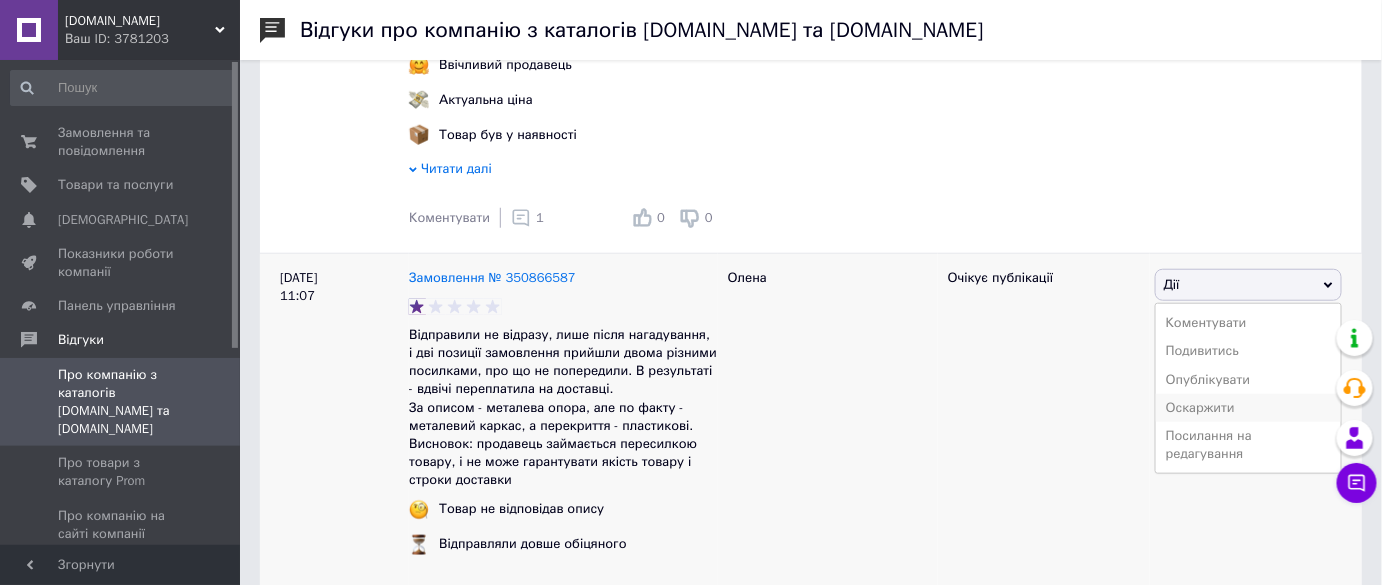 click on "Оскаржити" at bounding box center (1248, 408) 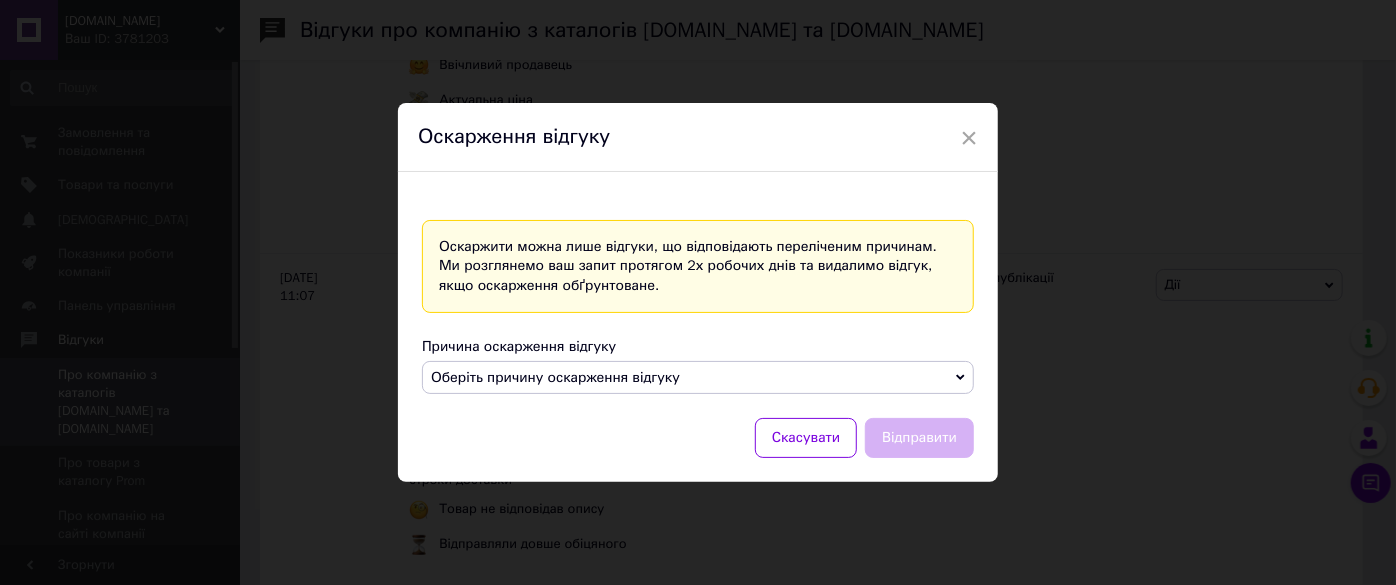 click on "Оберіть причину оскарження відгуку" at bounding box center [698, 378] 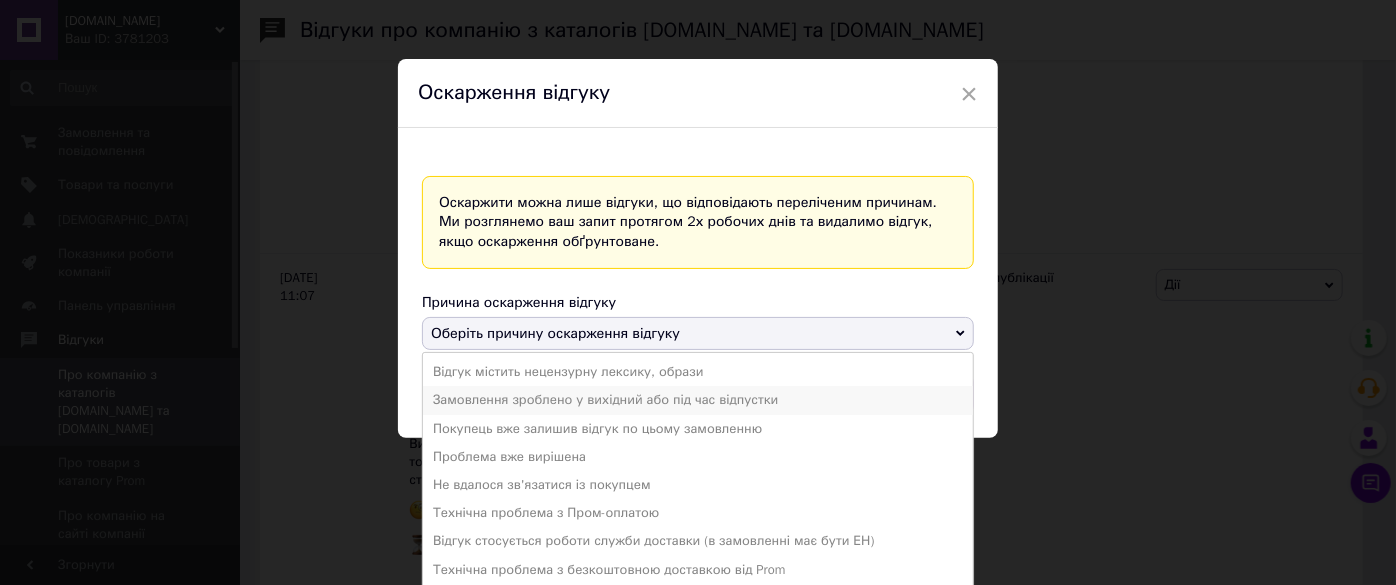 scroll, scrollTop: 48, scrollLeft: 0, axis: vertical 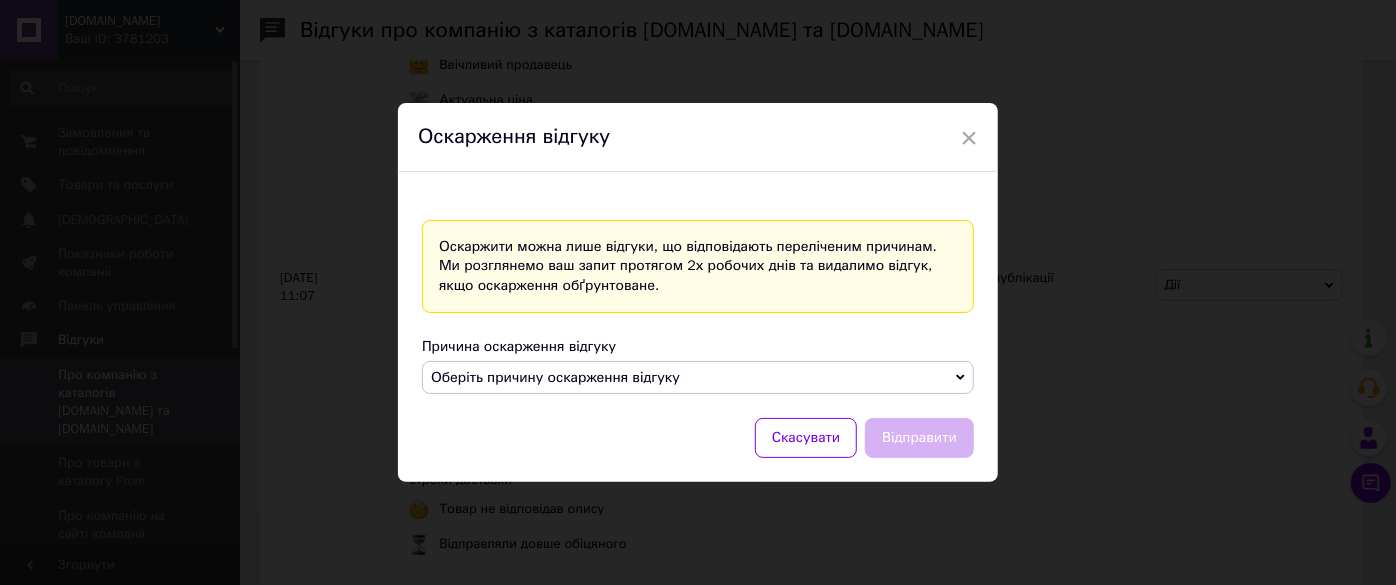 click 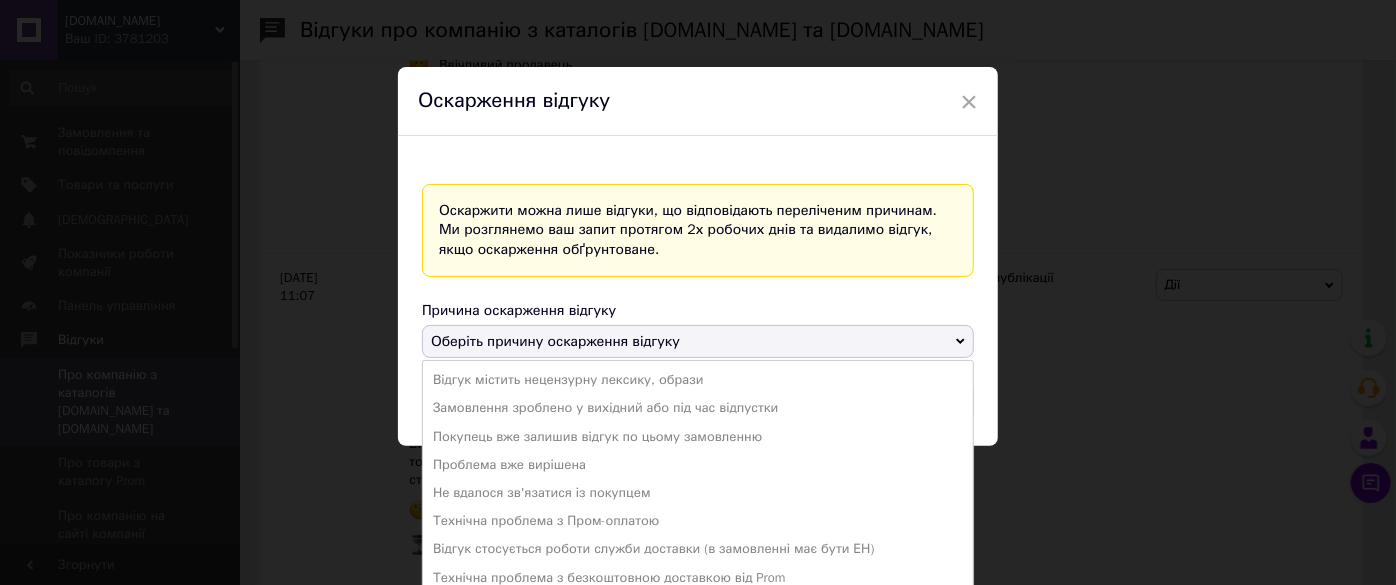 scroll, scrollTop: 48, scrollLeft: 0, axis: vertical 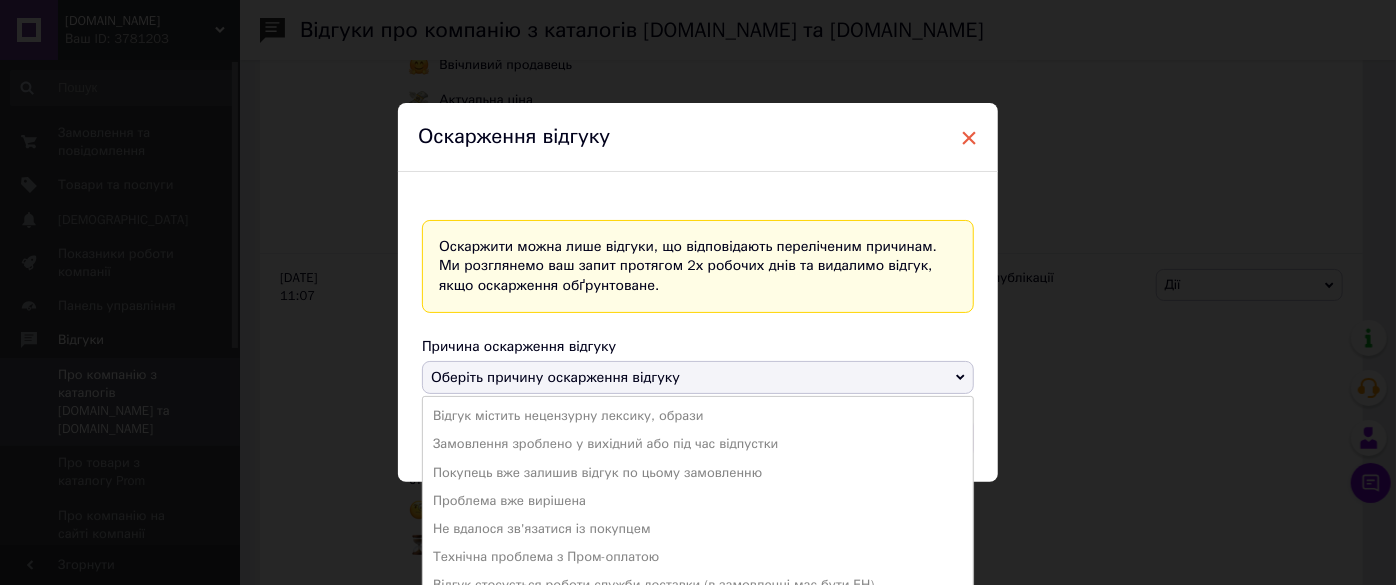 click on "× Оскарження відгуку Оскаржити можна лише відгуки, що відповідають переліченим причинам. Ми розглянемо ваш запит протягом 2х робочих днів та видалимо відгук, якщо оскарження обґрунтоване. Причина оскарження відгуку Оберіть причину оскарження відгуку Відгук містить нецензурну лексику, образи Замовлення зроблено у вихідний або під час відпустки Покупець вже залишив відгук по цьому замовленню Проблема вже вирішена Не вдалося зв'язатися із покупцем Технічна проблема з Пром-оплатою Відгук стосується роботи служби доставки (в замовленні має бути ЕН)" at bounding box center (698, 292) 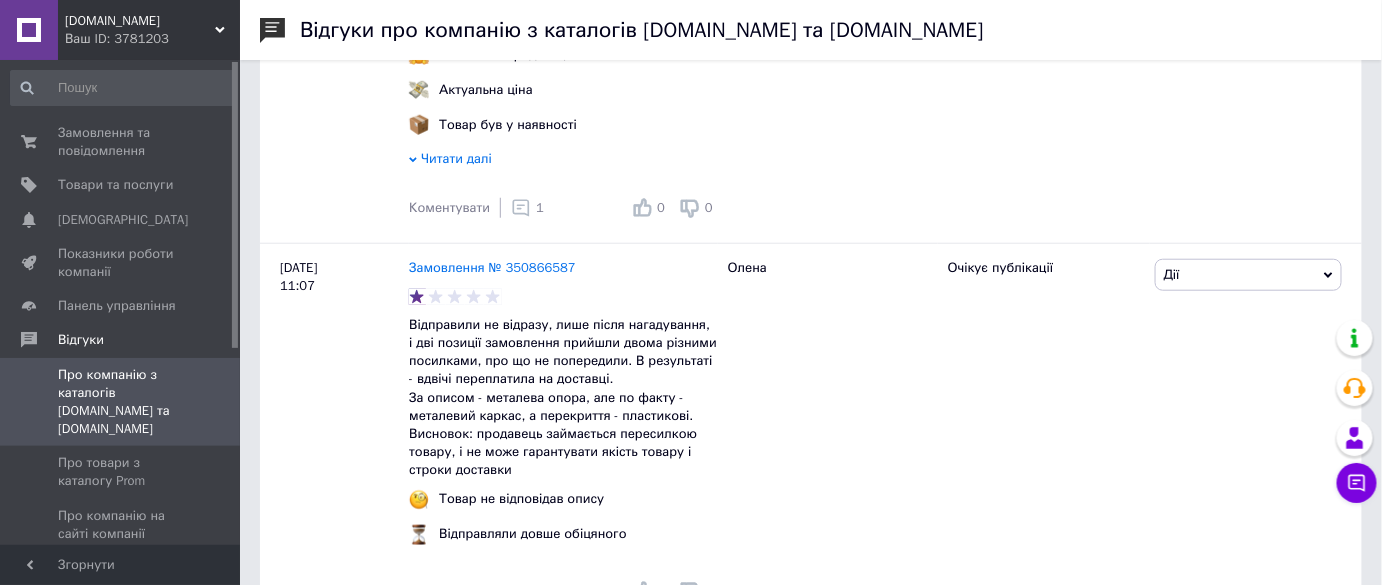 scroll, scrollTop: 572, scrollLeft: 0, axis: vertical 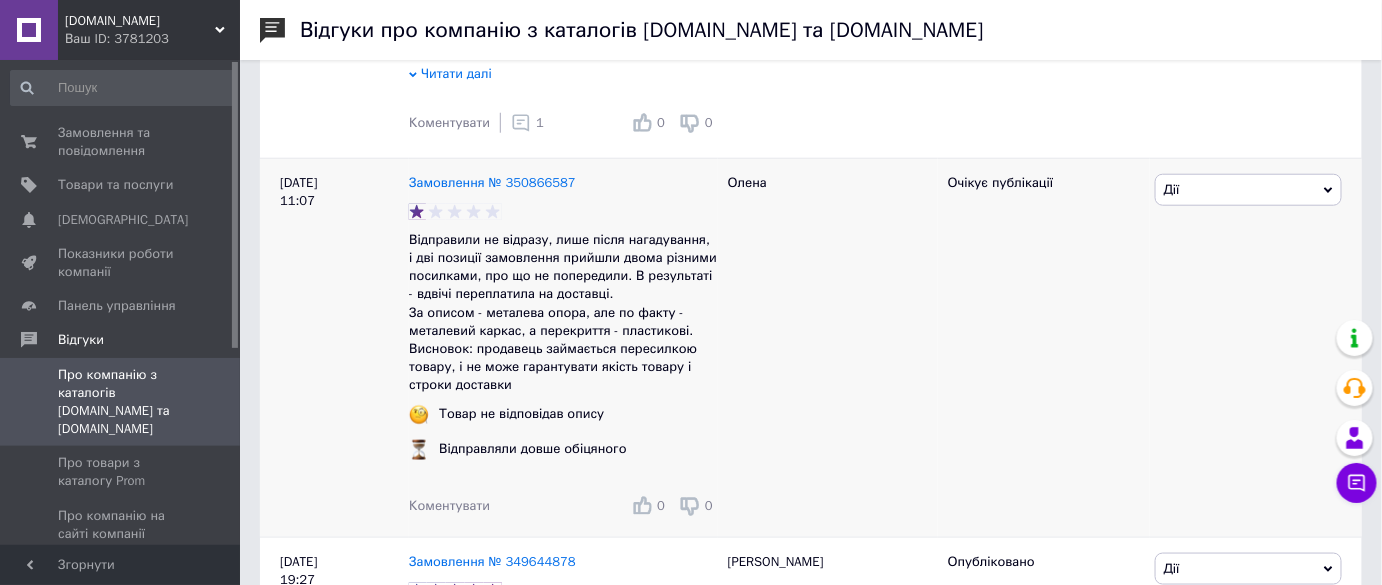 click on "Дії" at bounding box center [1248, 190] 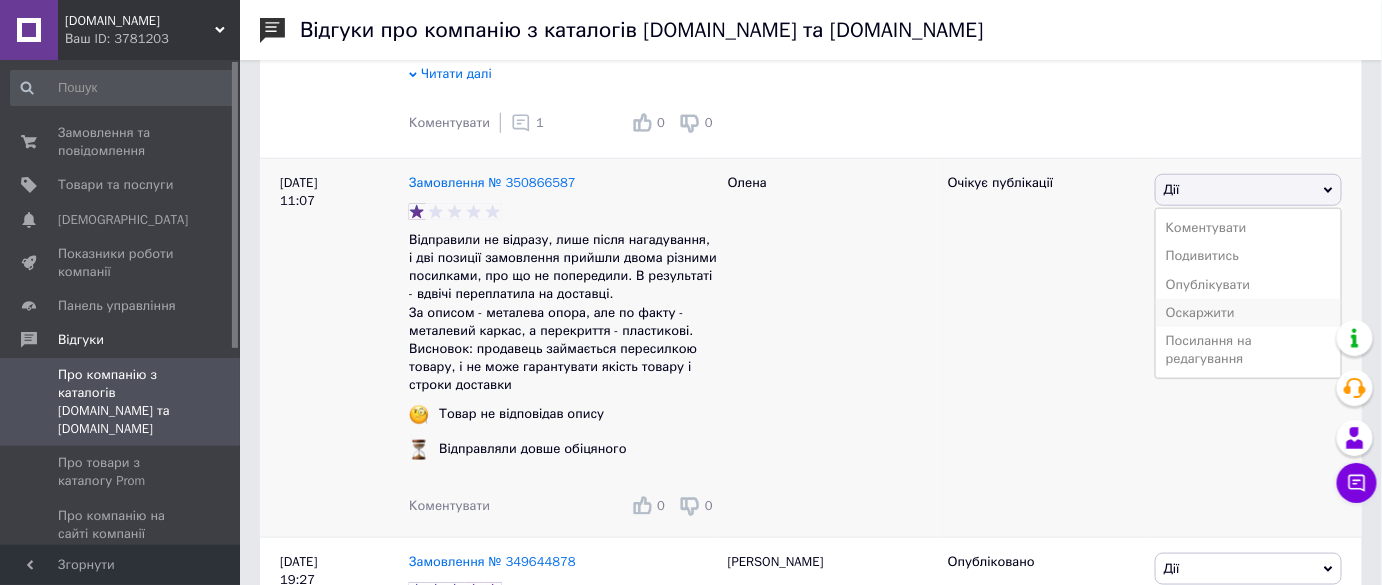 click on "Оскаржити" at bounding box center (1248, 313) 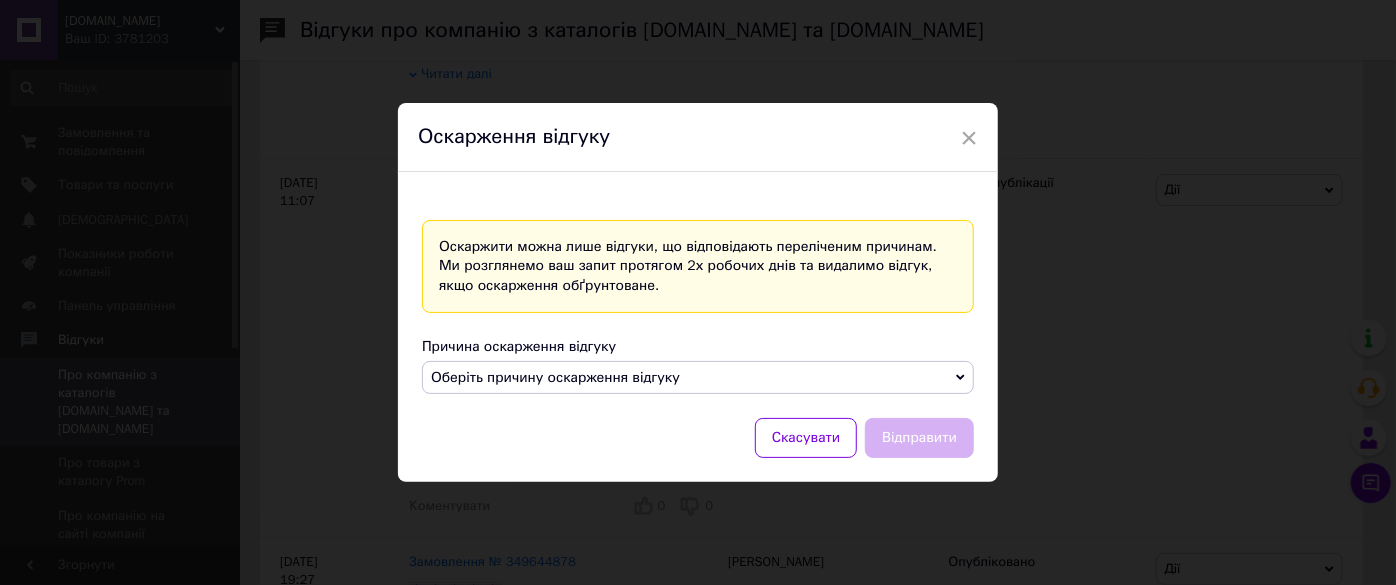 click on "Оберіть причину оскарження відгуку" at bounding box center [698, 378] 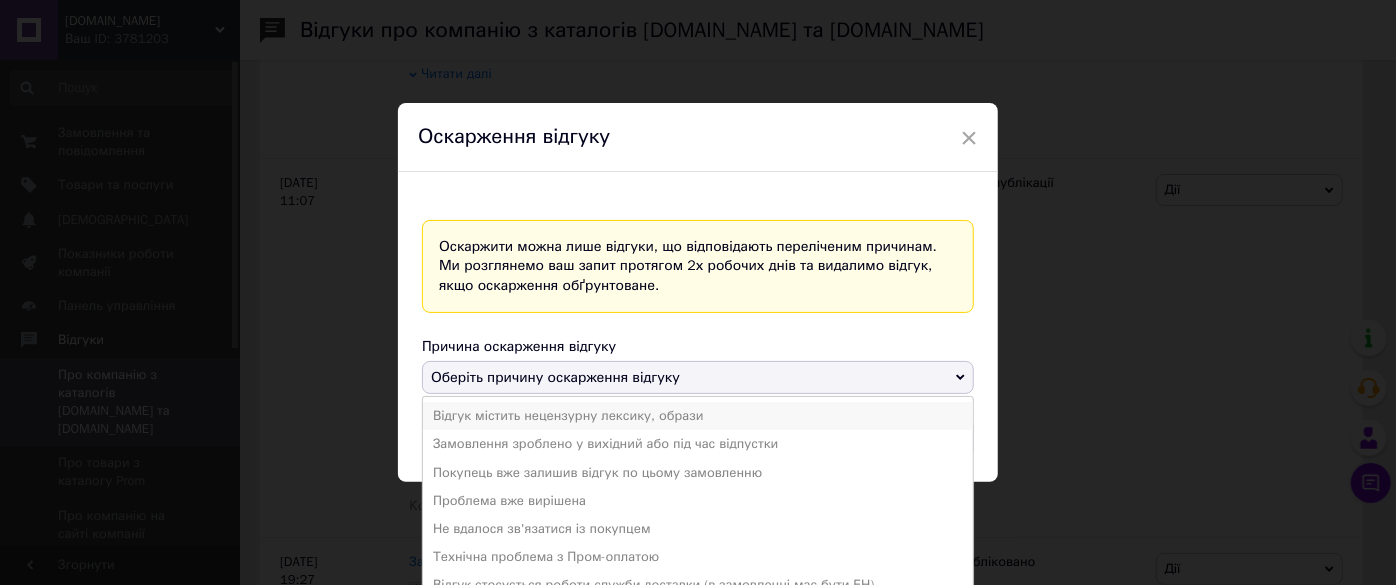 click on "Відгук містить нецензурну лексику, образи" at bounding box center [698, 416] 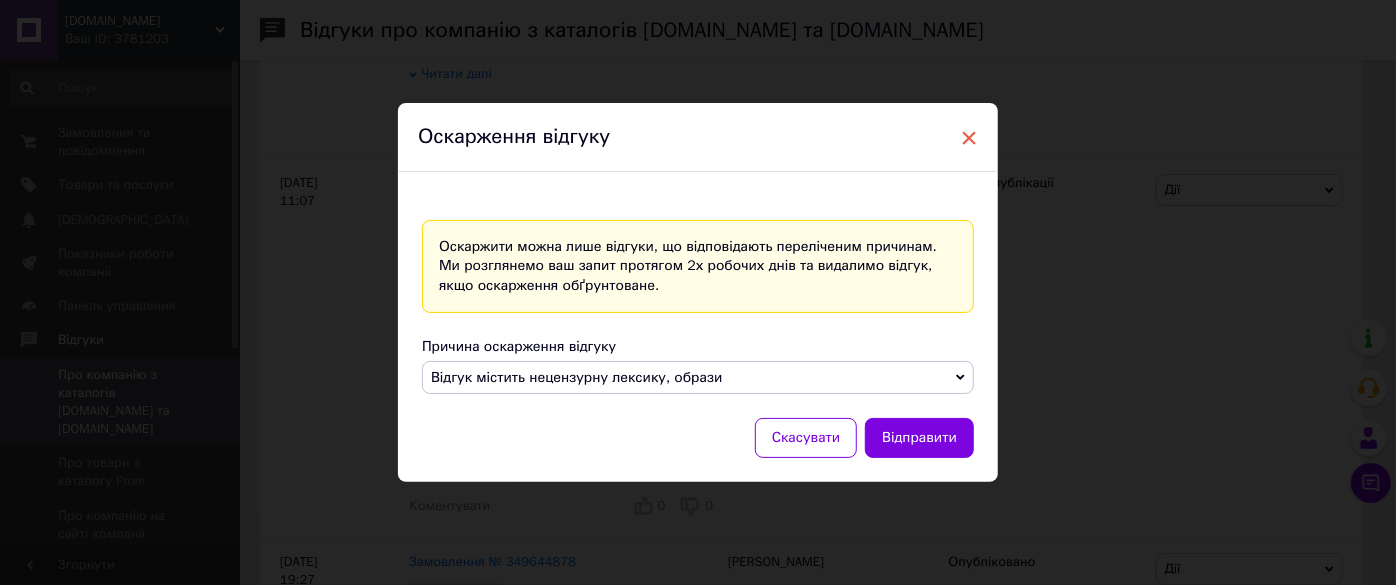 click on "×" at bounding box center (969, 138) 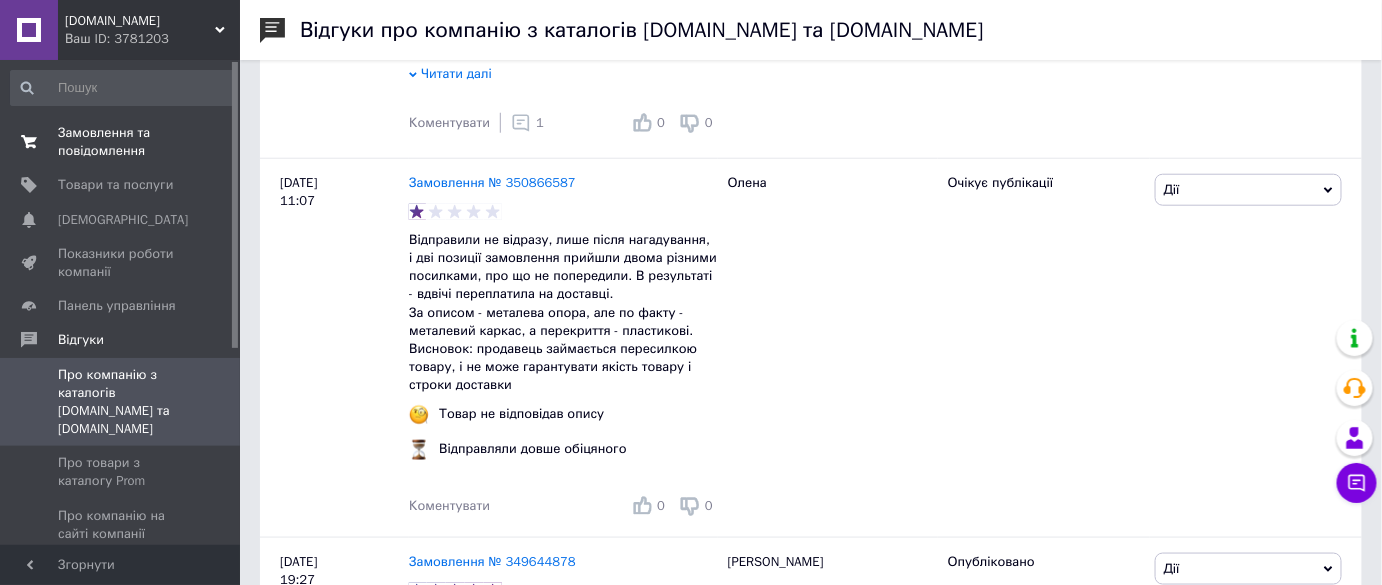 click on "Замовлення та повідомлення" at bounding box center (121, 142) 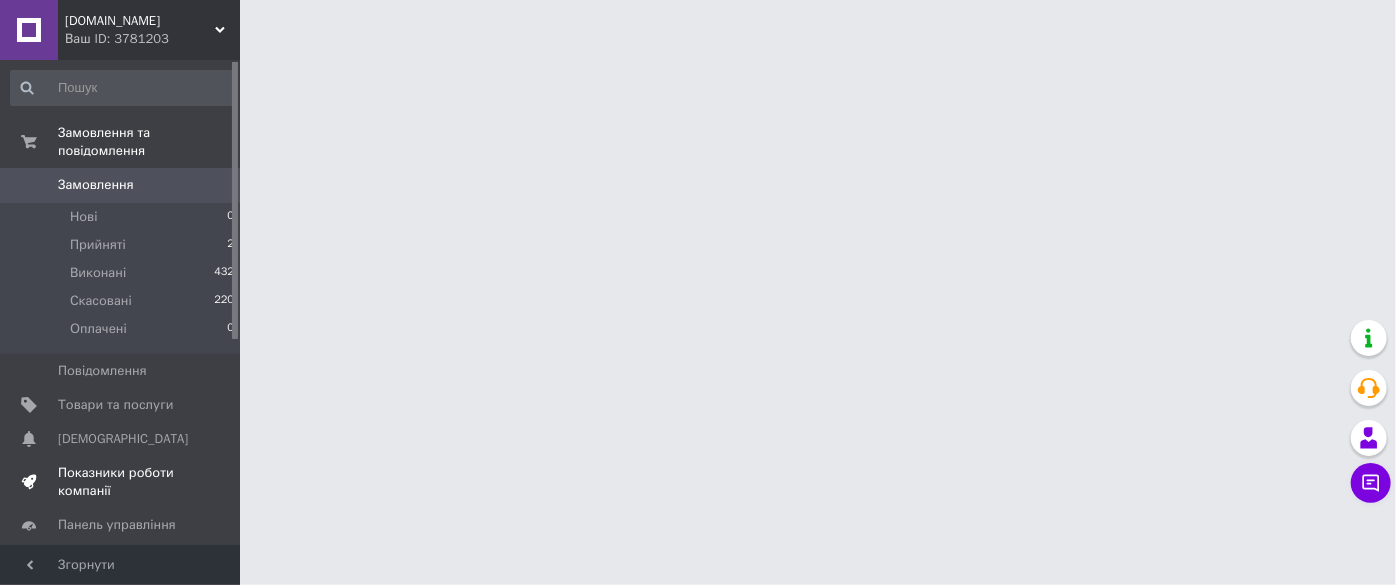 click on "Показники роботи компанії" at bounding box center [121, 482] 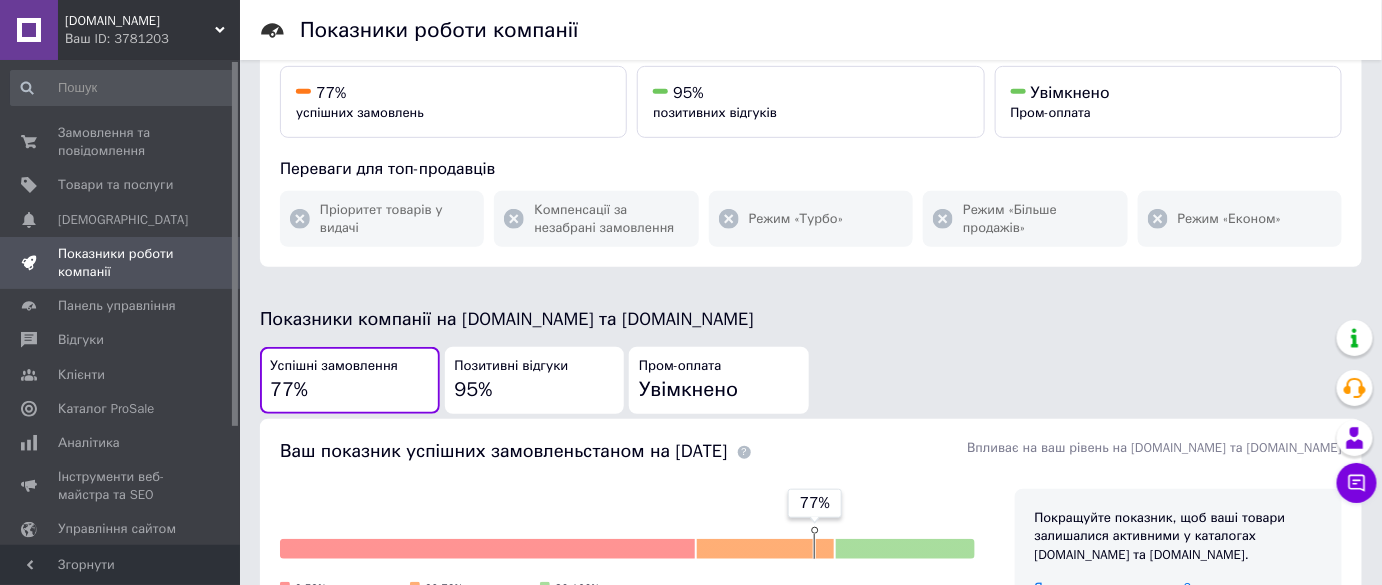scroll, scrollTop: 0, scrollLeft: 0, axis: both 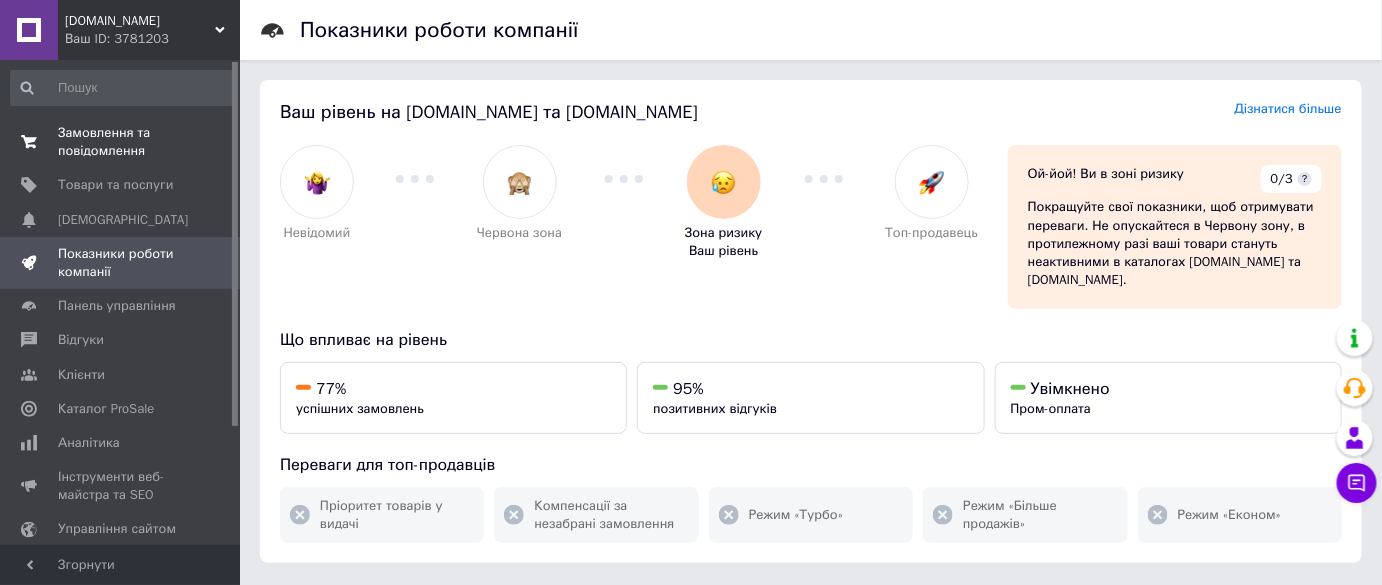 click on "Замовлення та повідомлення" at bounding box center [121, 142] 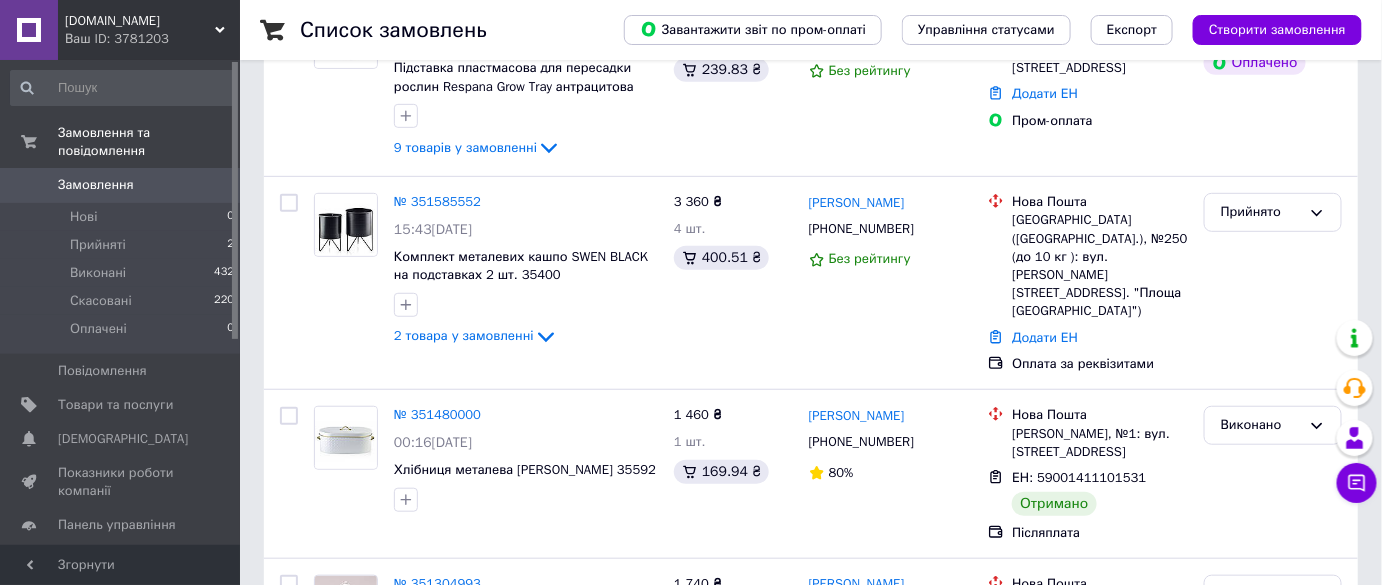 scroll, scrollTop: 343, scrollLeft: 0, axis: vertical 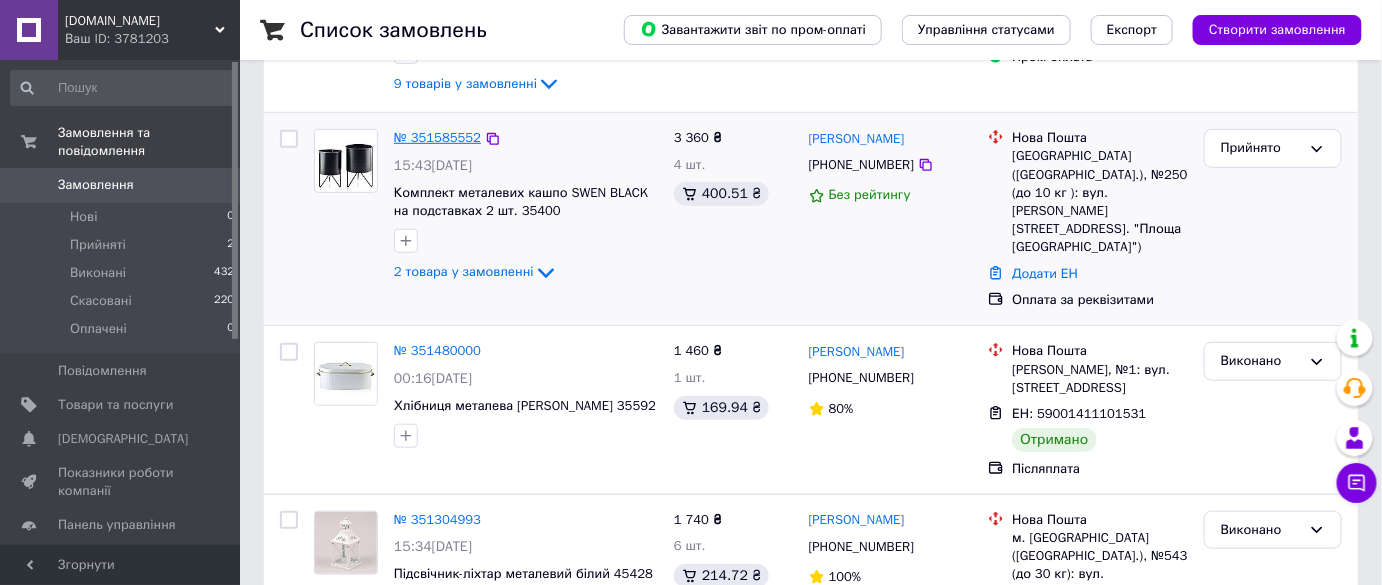 click on "№ 351585552" at bounding box center (437, 137) 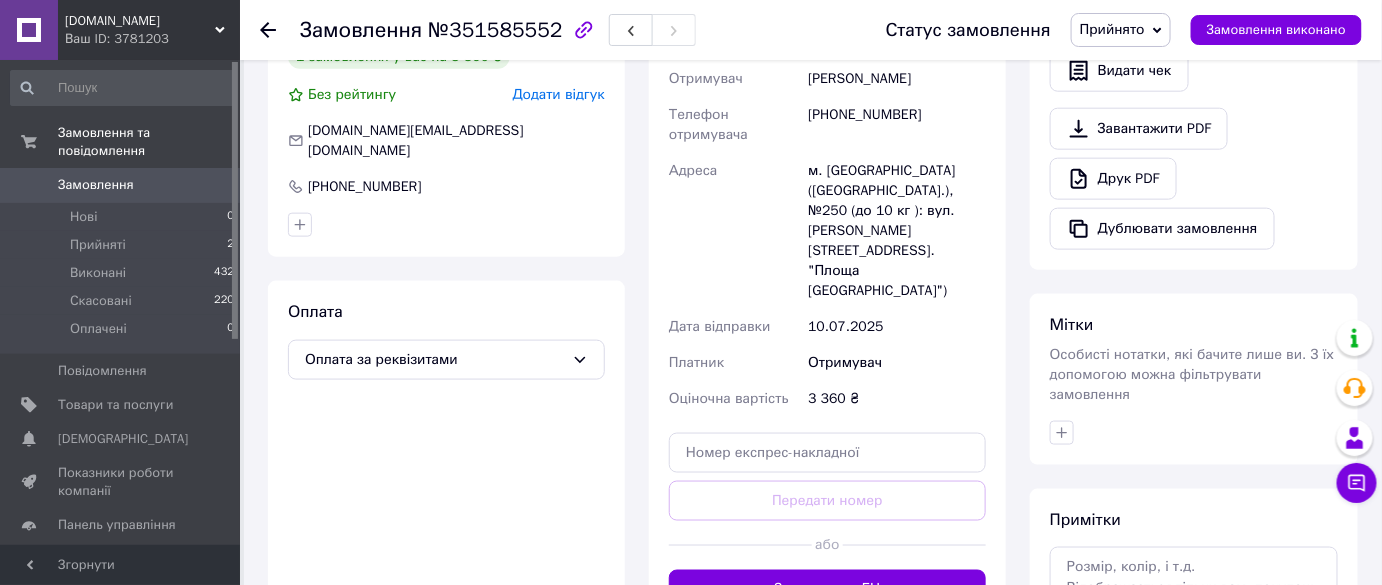 scroll, scrollTop: 798, scrollLeft: 0, axis: vertical 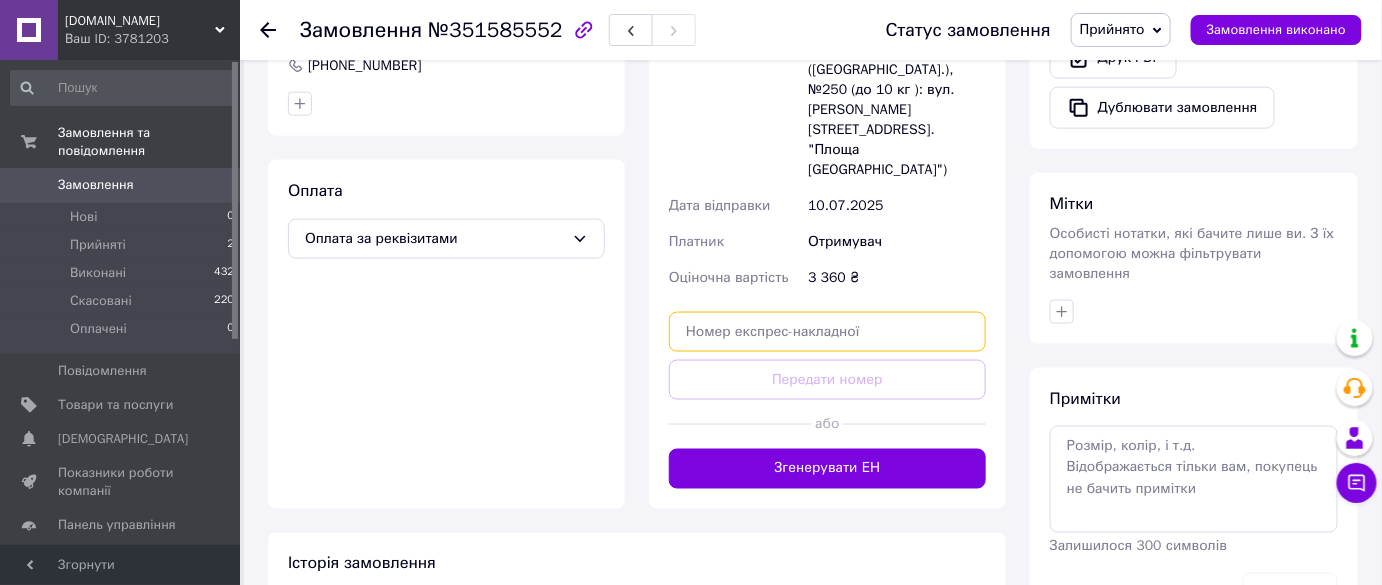 click at bounding box center (827, 332) 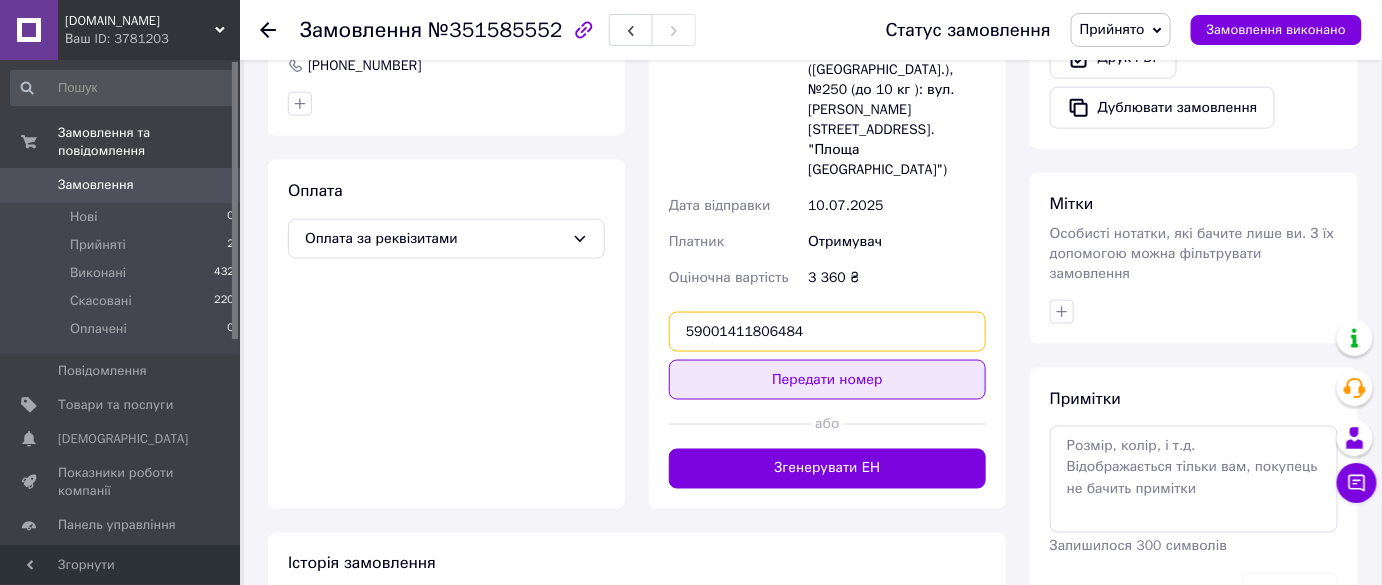 type on "59001411806484" 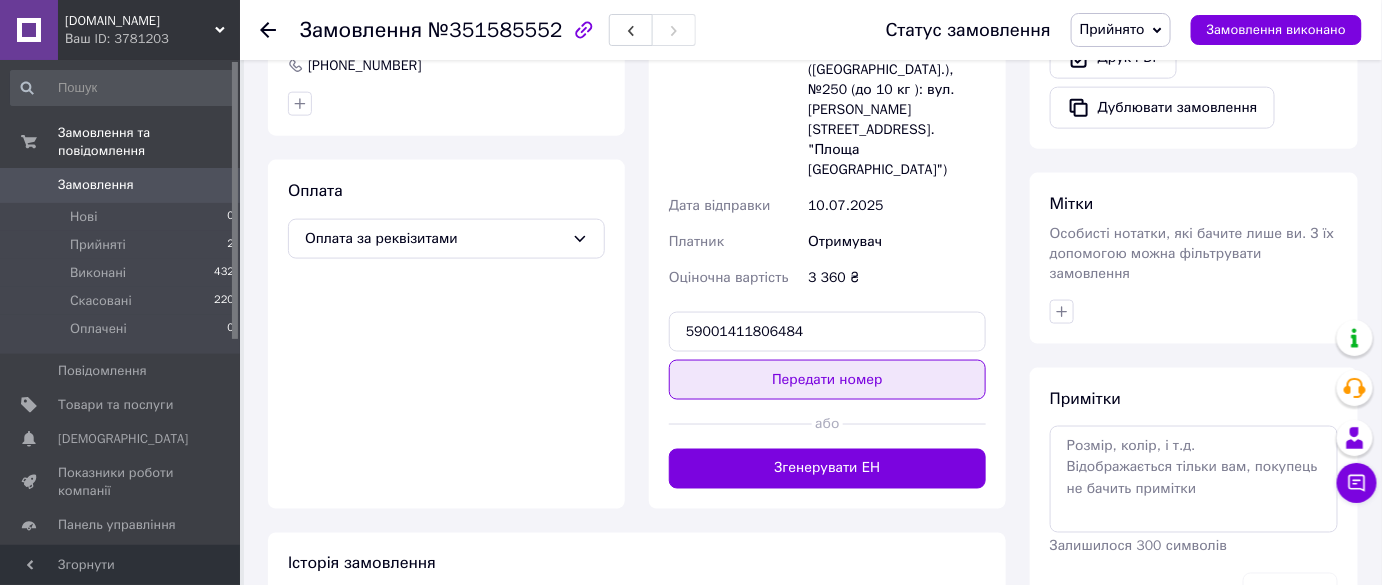 click on "Передати номер" at bounding box center (827, 380) 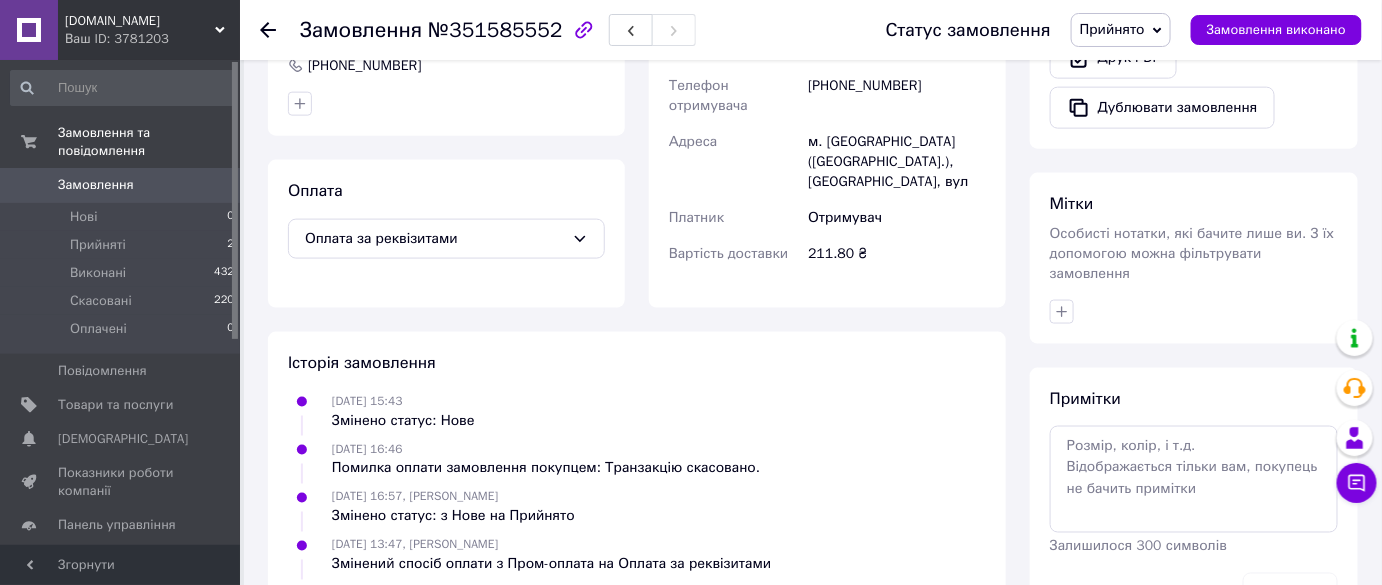 click on "Прийнято" at bounding box center (1112, 29) 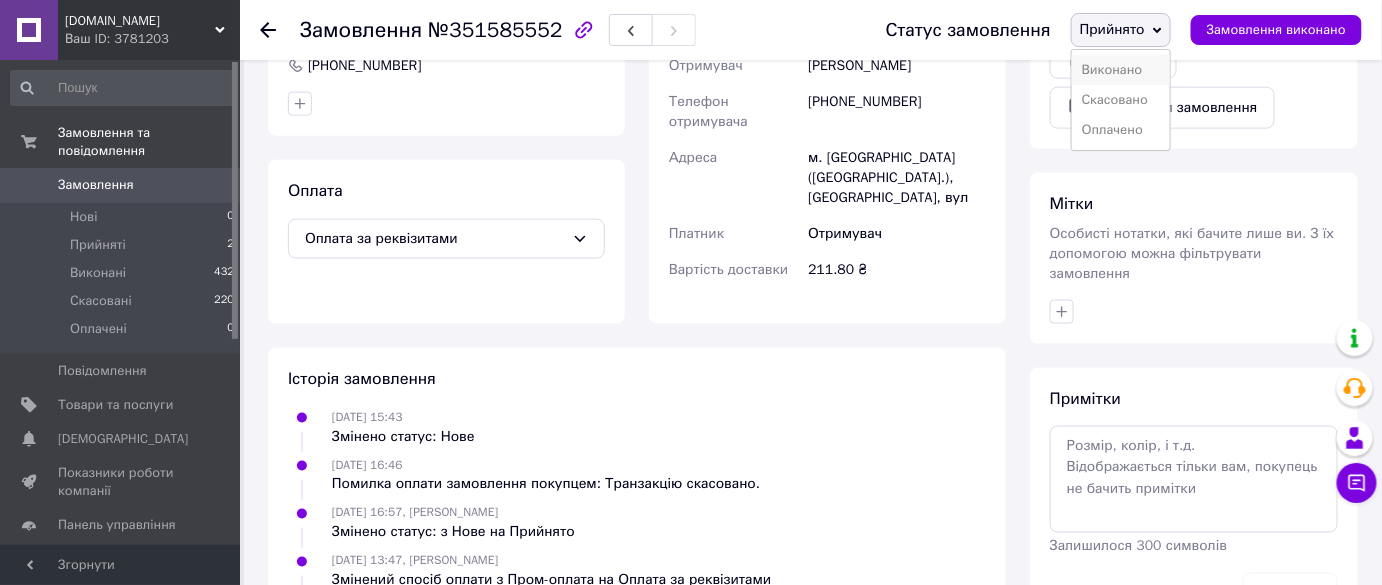 click on "Виконано" at bounding box center (1121, 70) 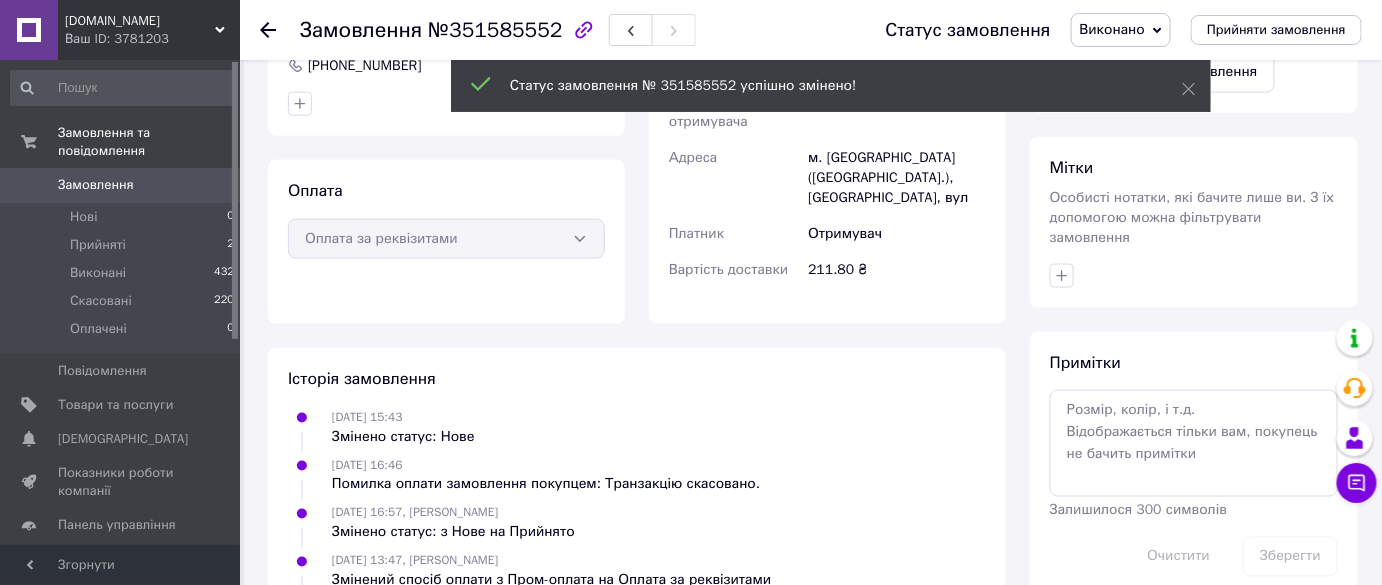 scroll, scrollTop: 0, scrollLeft: 0, axis: both 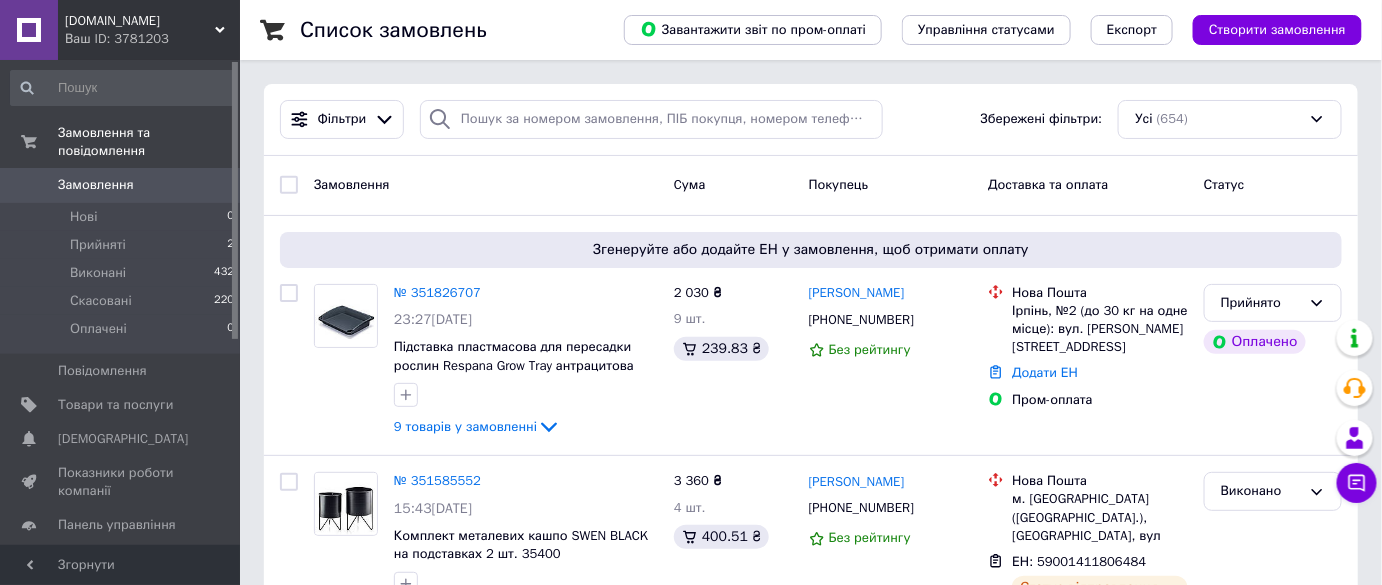 click on "[DOMAIN_NAME]" at bounding box center (140, 21) 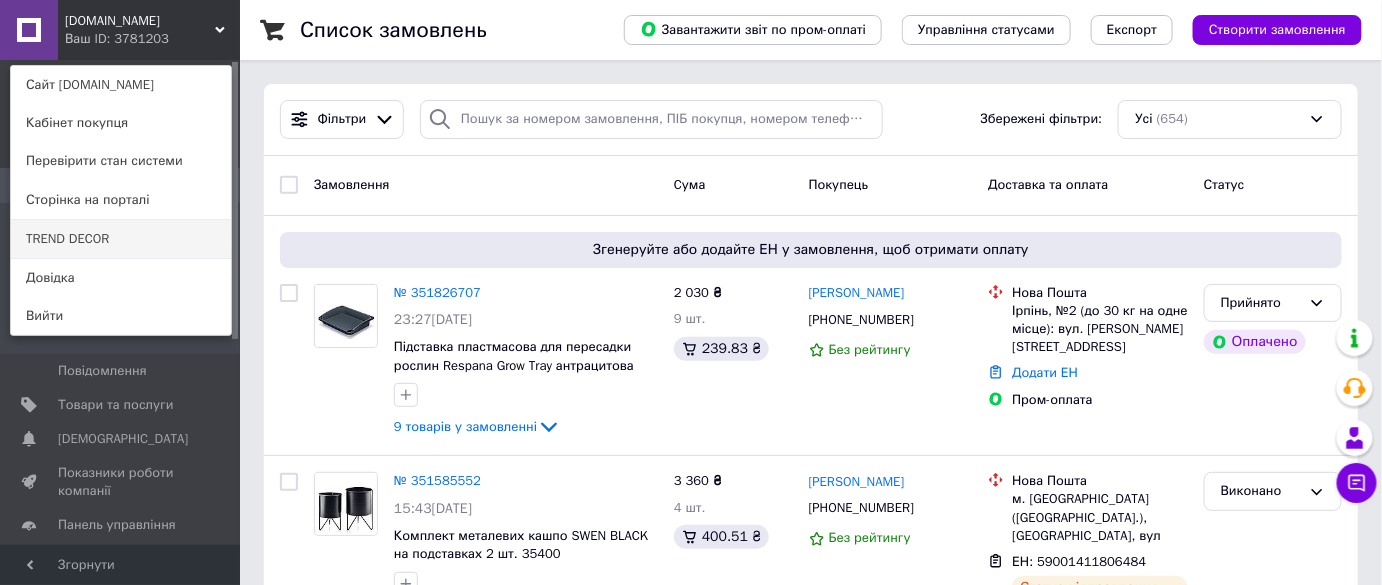 click on "TREND DECOR" at bounding box center (121, 239) 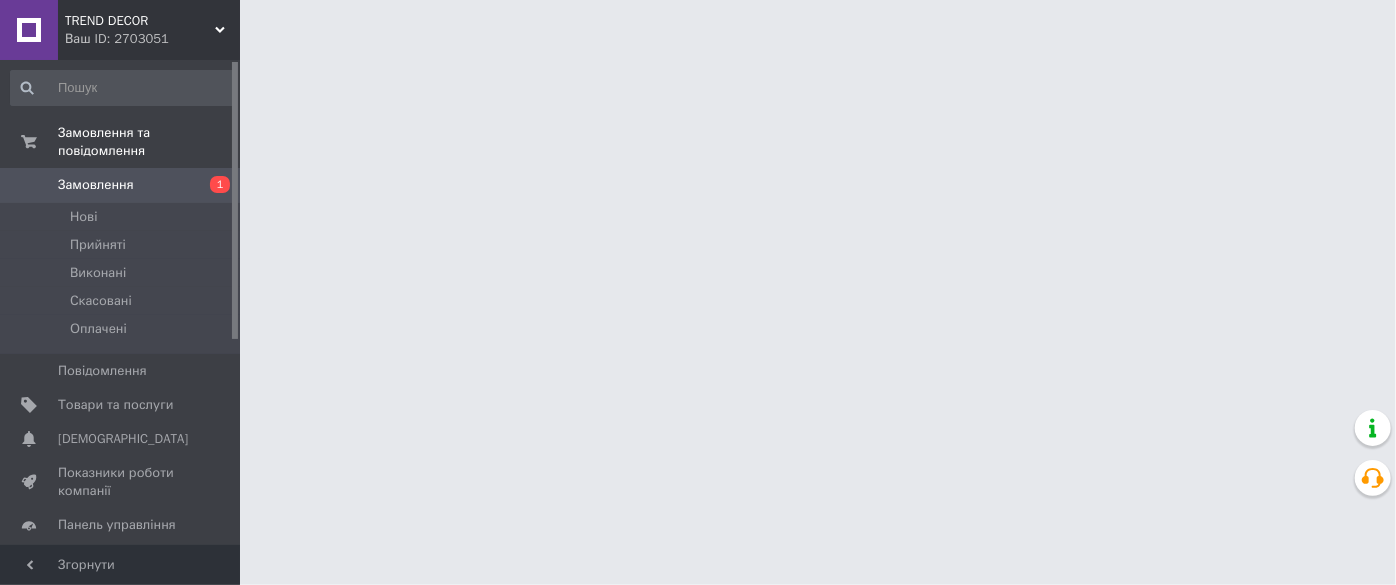 scroll, scrollTop: 0, scrollLeft: 0, axis: both 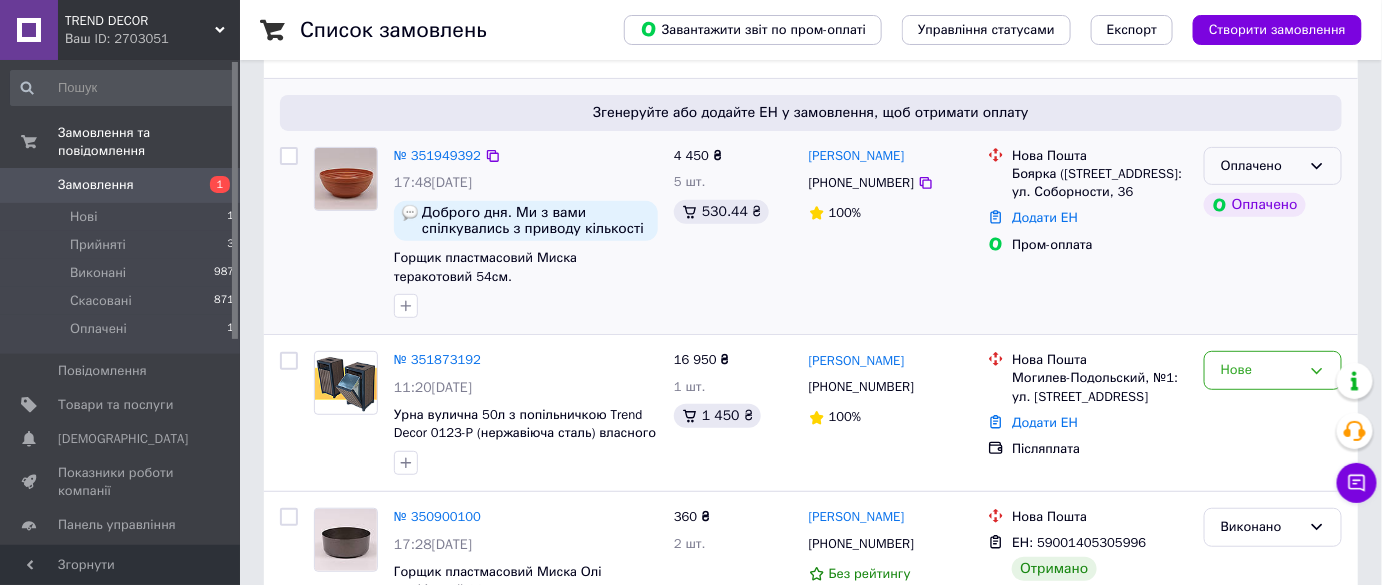 click 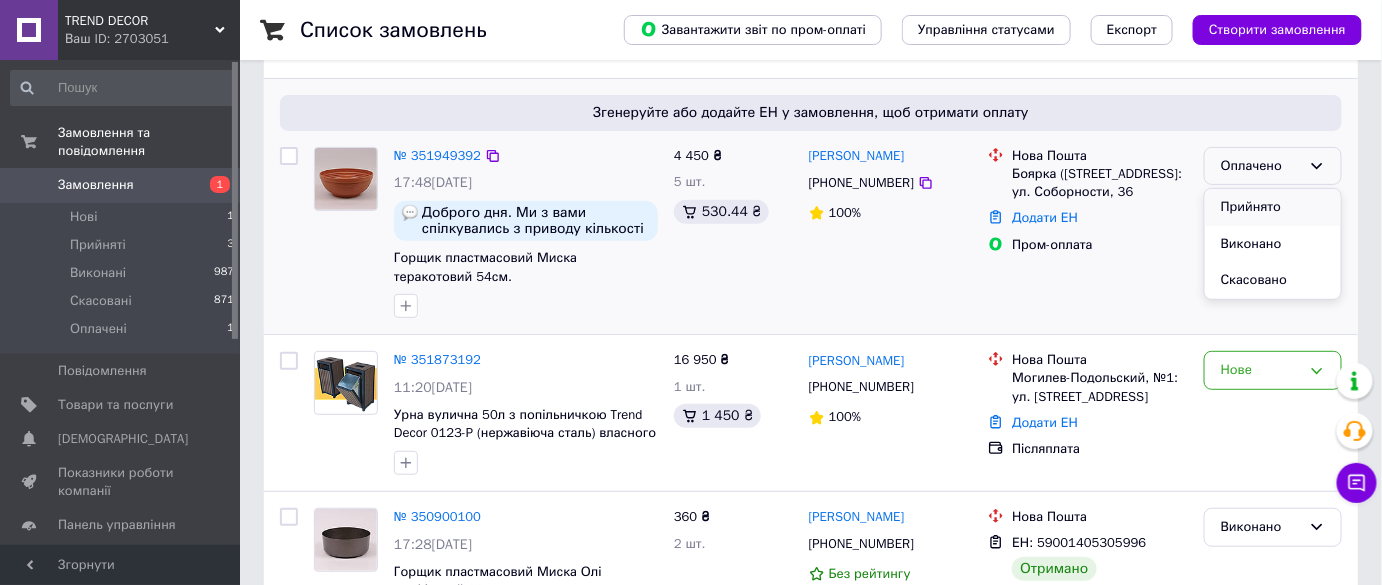 click on "Прийнято" at bounding box center [1273, 207] 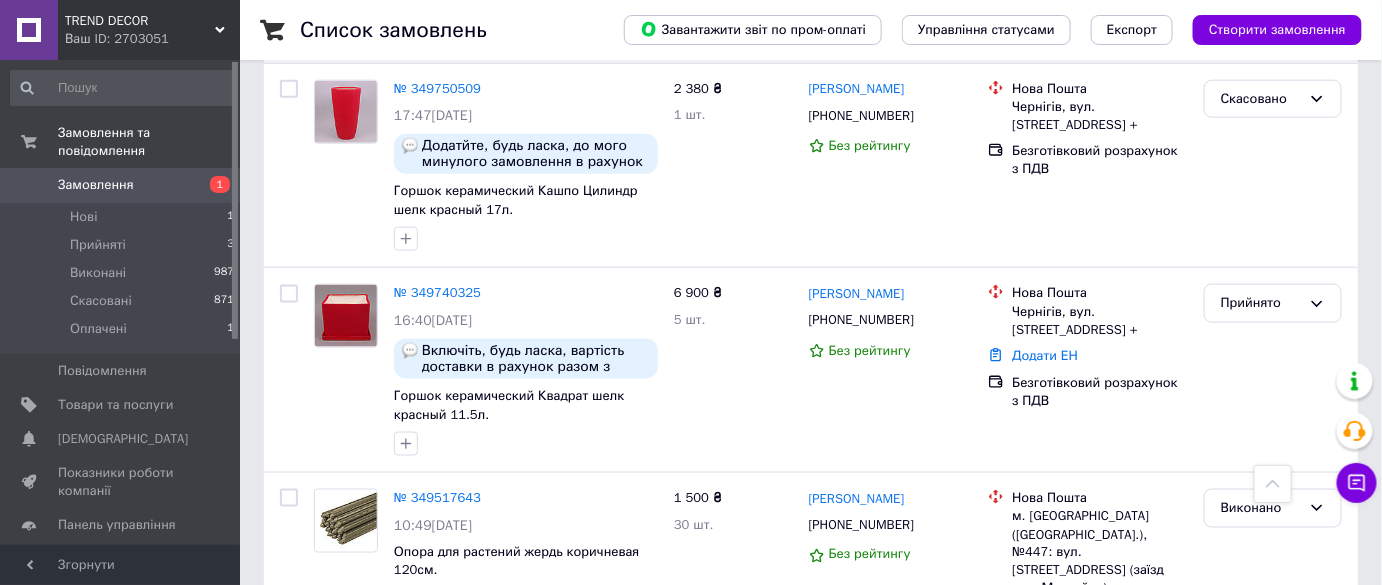 scroll, scrollTop: 0, scrollLeft: 0, axis: both 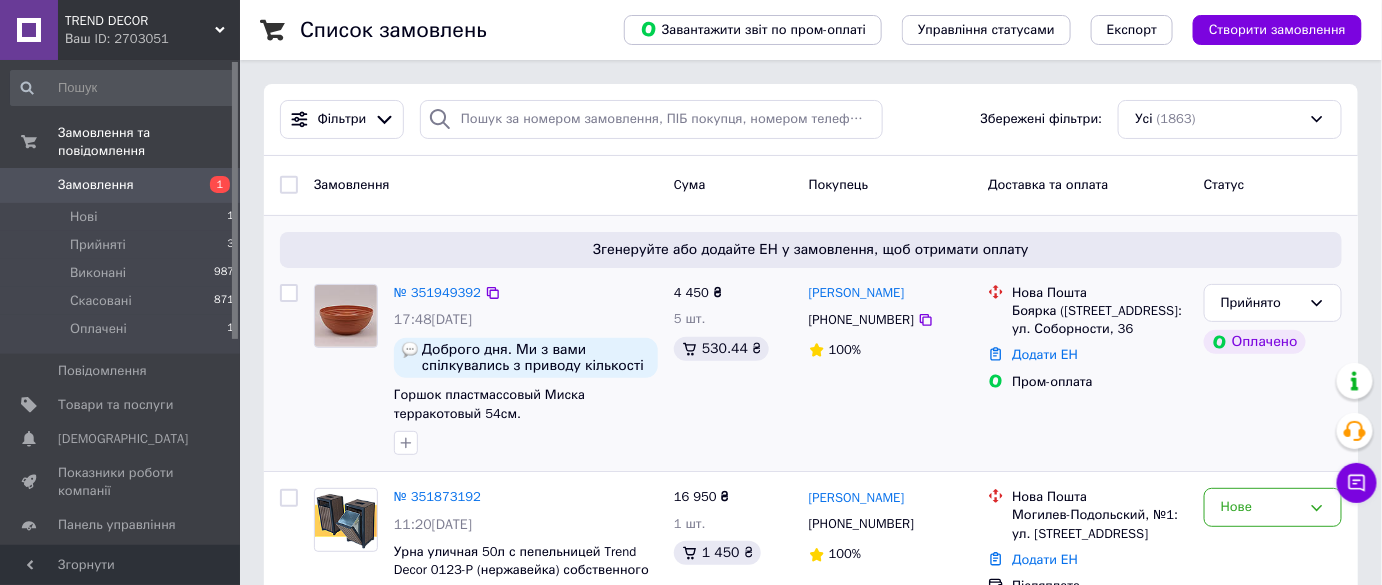 click on "TREND DECOR" at bounding box center (140, 21) 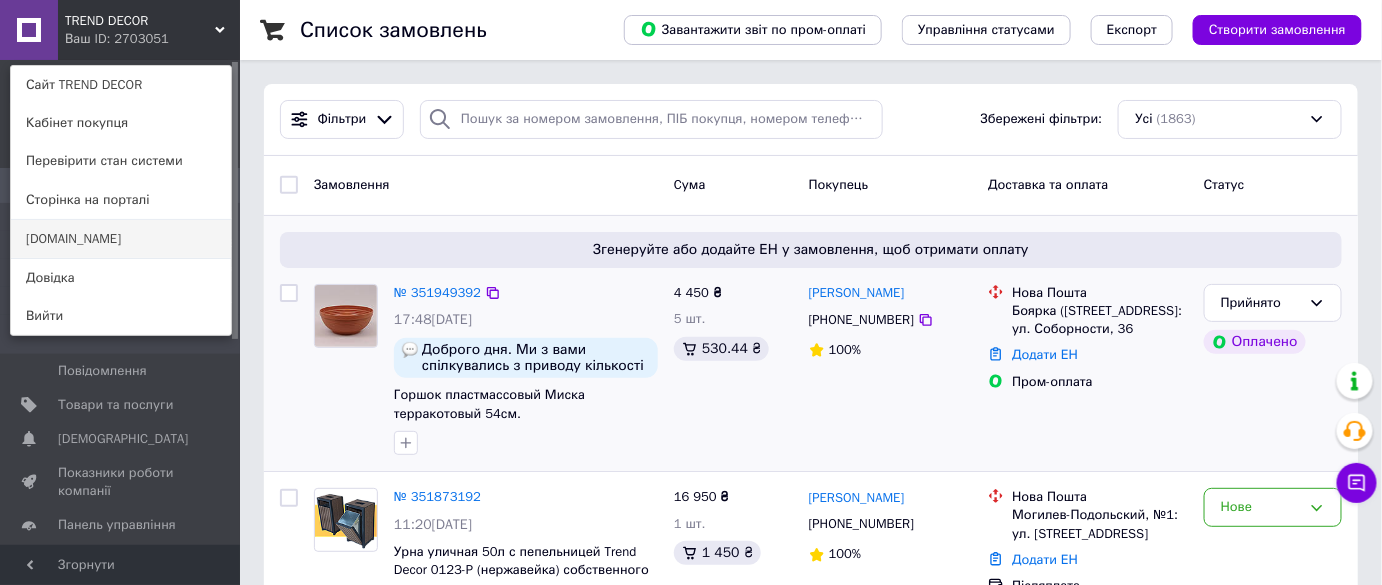 click on "[DOMAIN_NAME]" at bounding box center (121, 239) 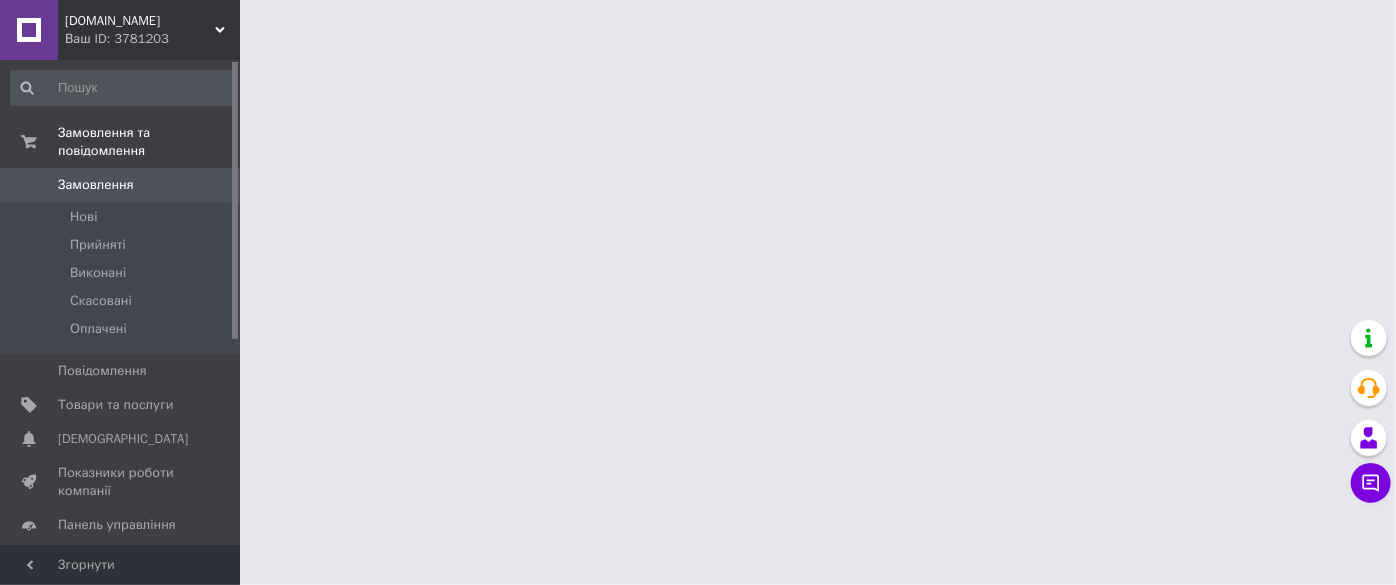 scroll, scrollTop: 0, scrollLeft: 0, axis: both 